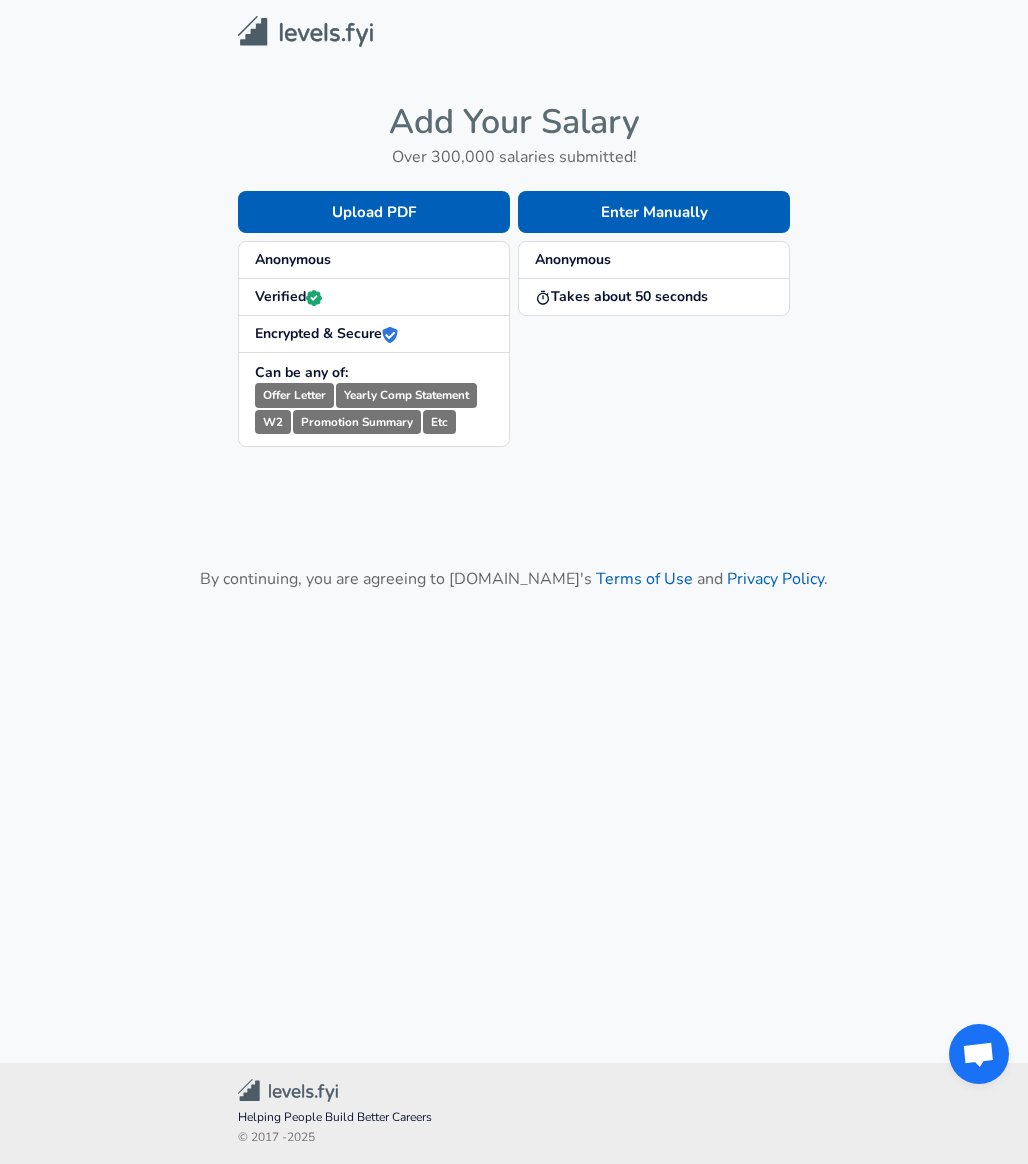 scroll, scrollTop: 0, scrollLeft: 0, axis: both 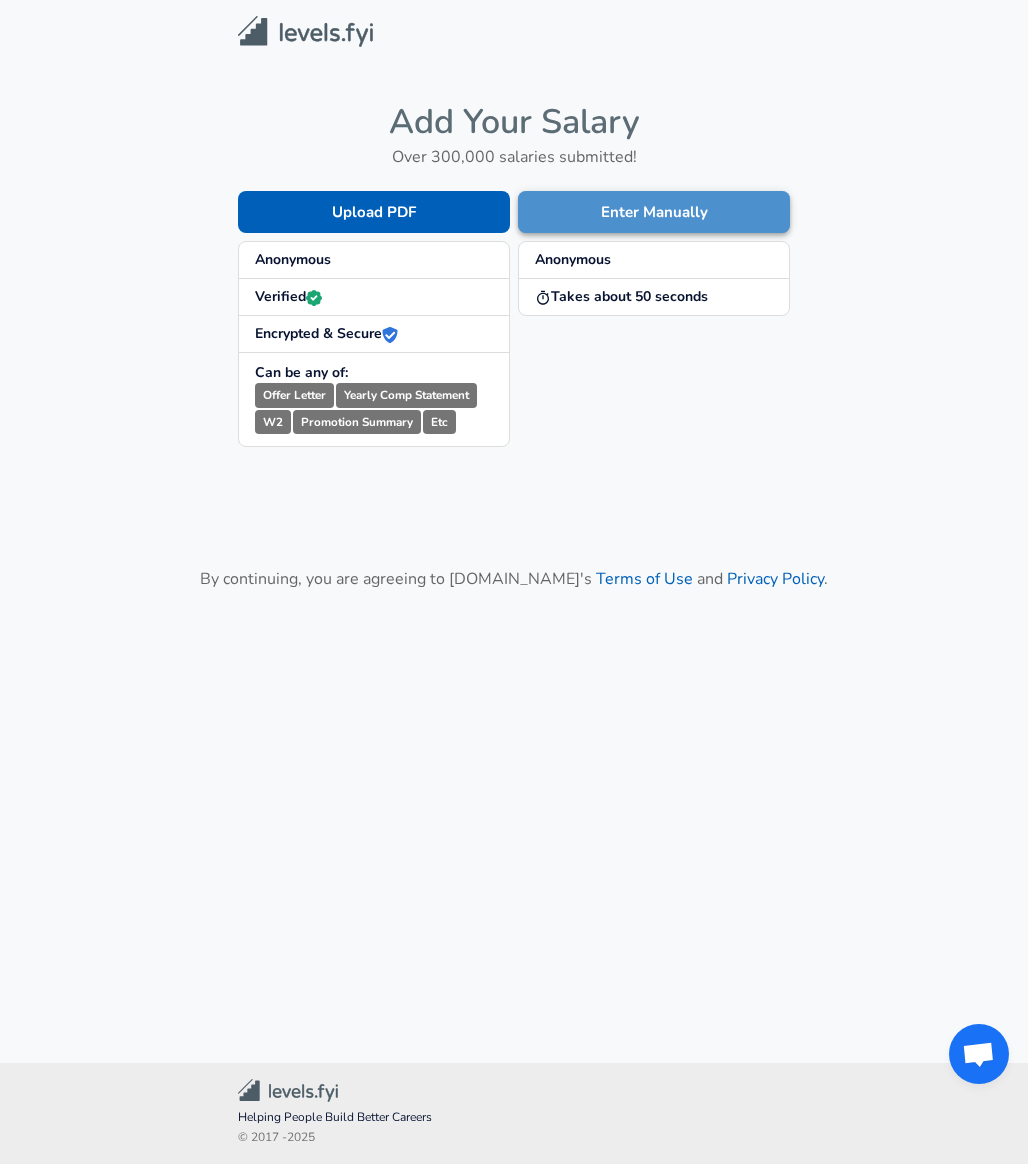 click on "Enter Manually" at bounding box center (654, 212) 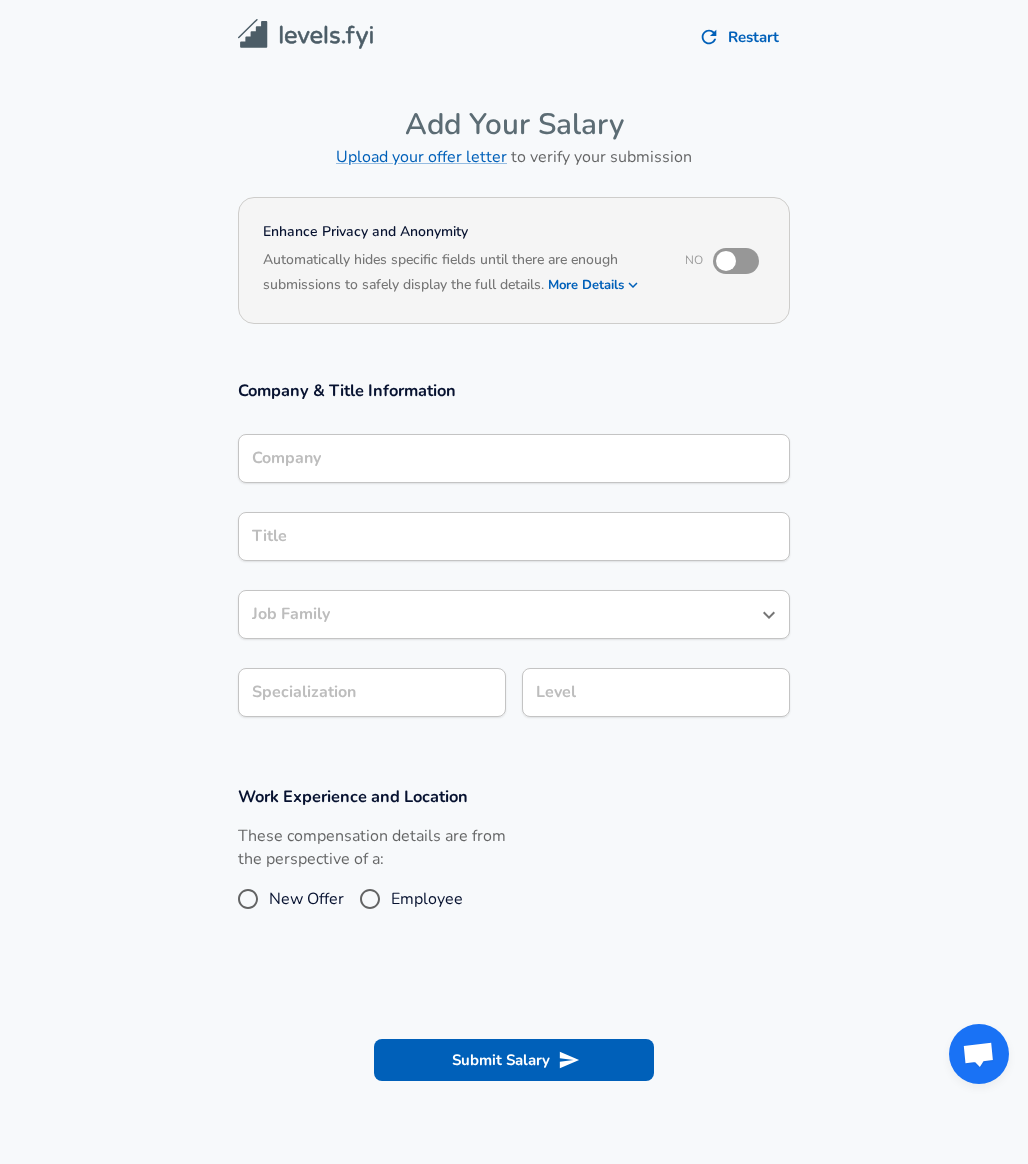 scroll, scrollTop: 20, scrollLeft: 0, axis: vertical 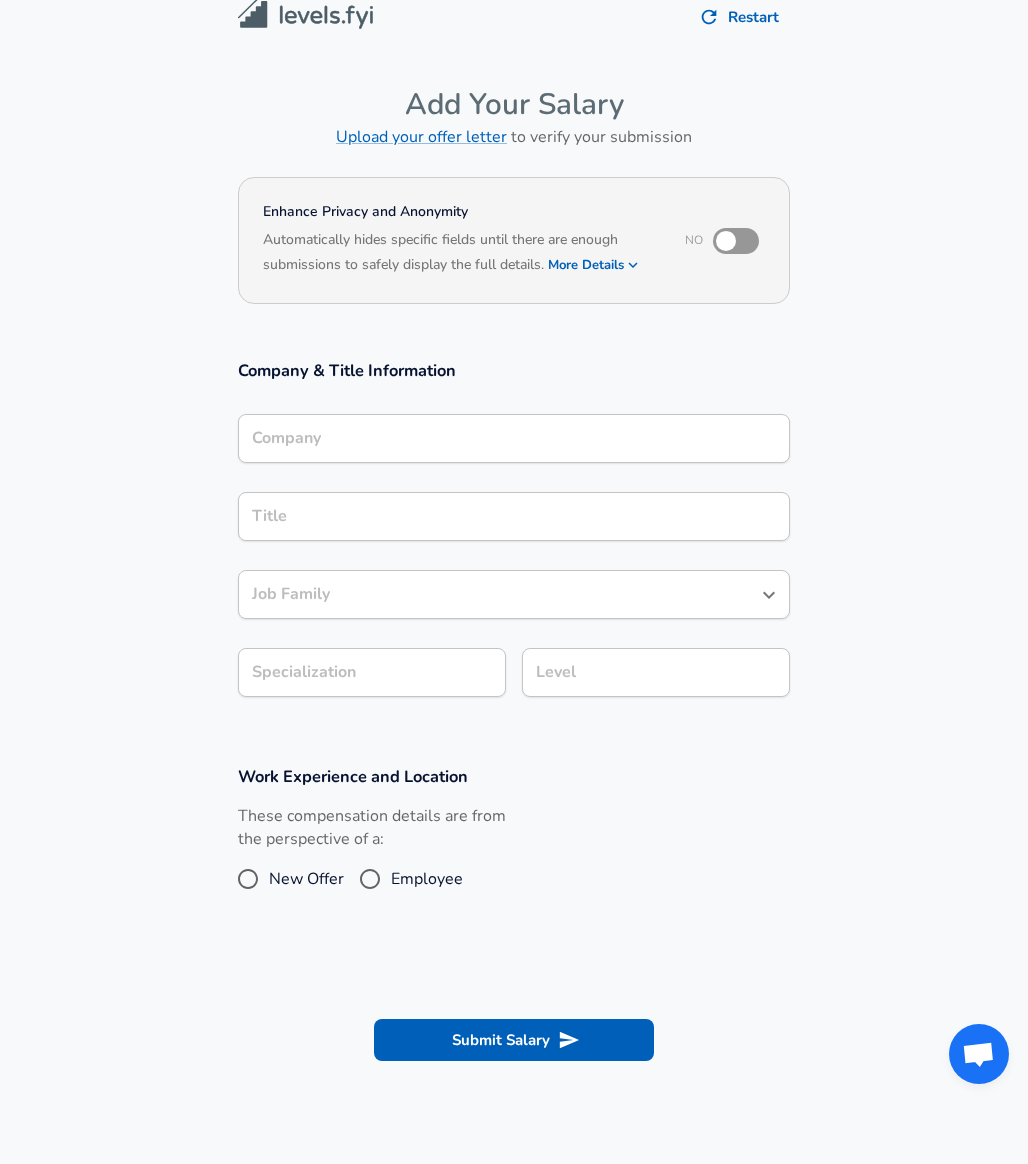 click on "Company" at bounding box center [514, 438] 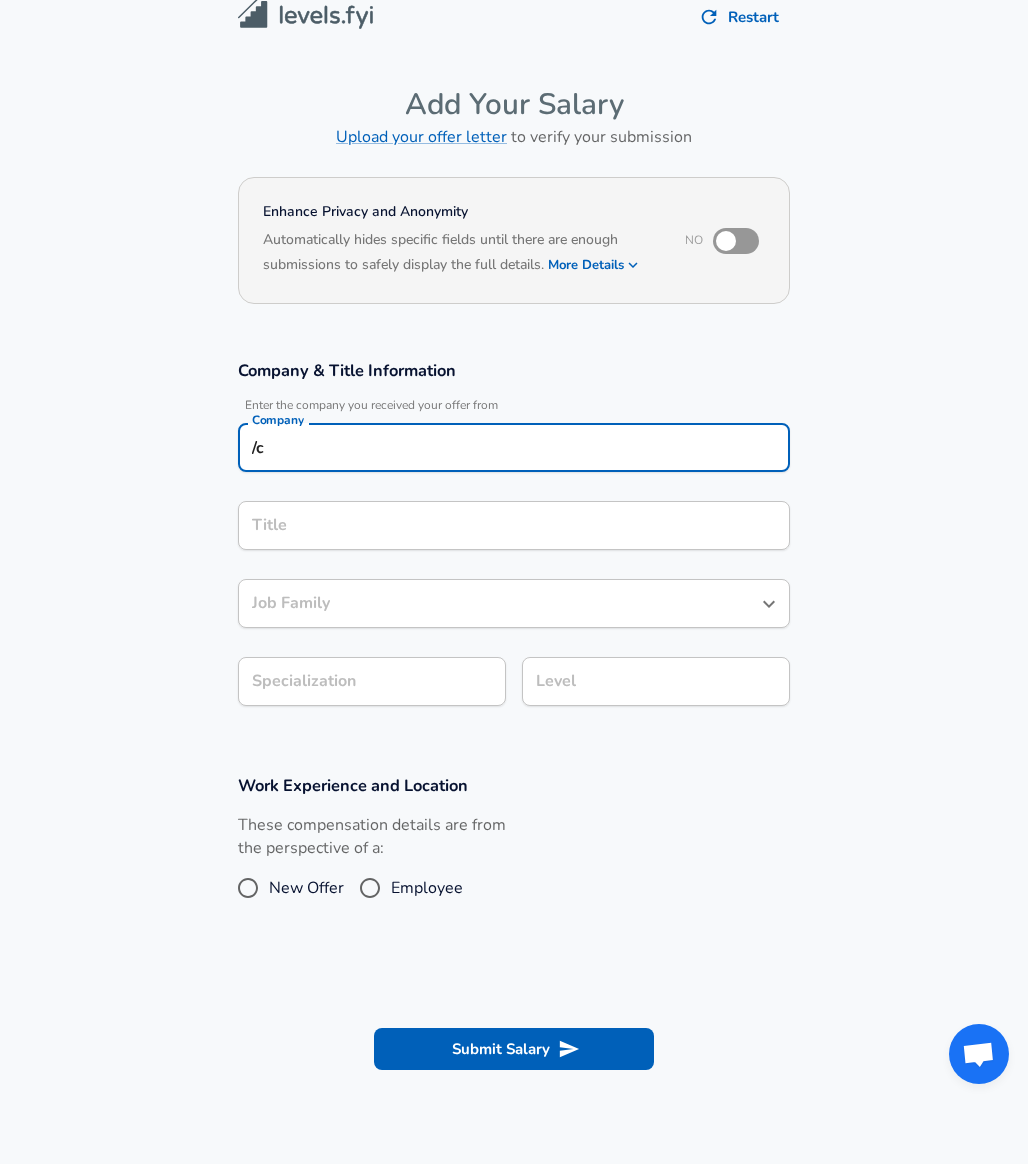type on "/" 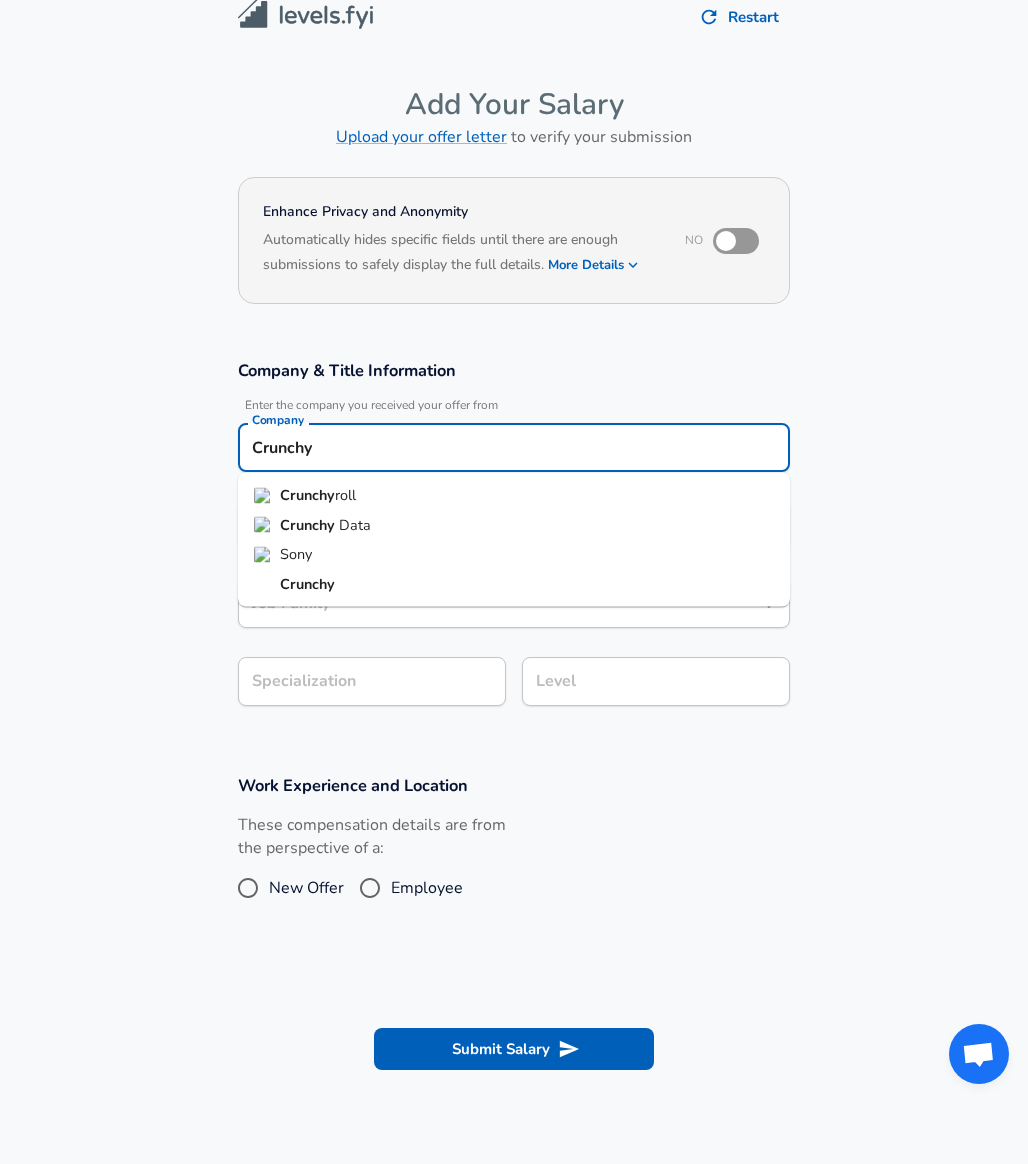 click on "Crunchy roll" at bounding box center (514, 496) 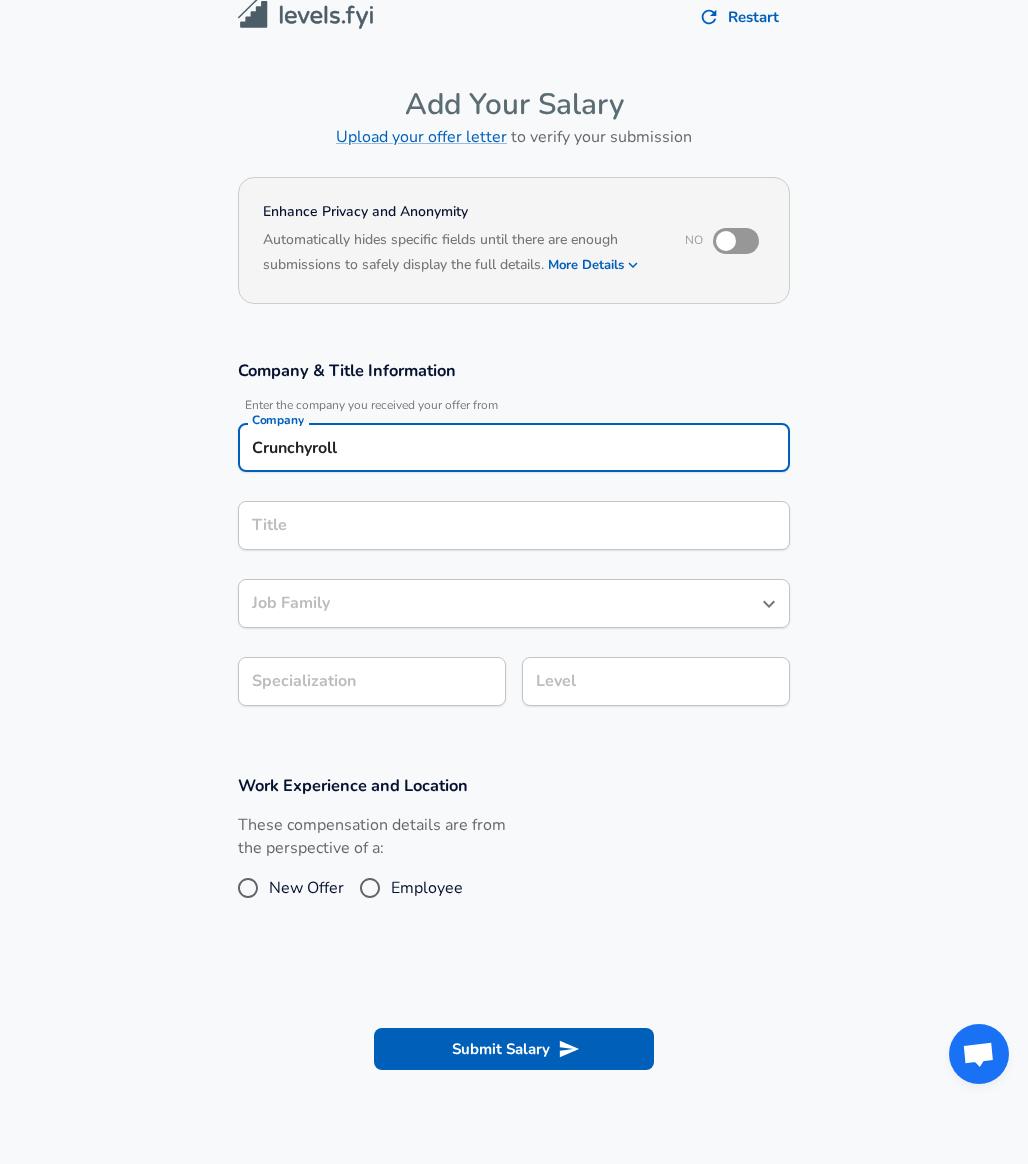 type on "Crunchyroll" 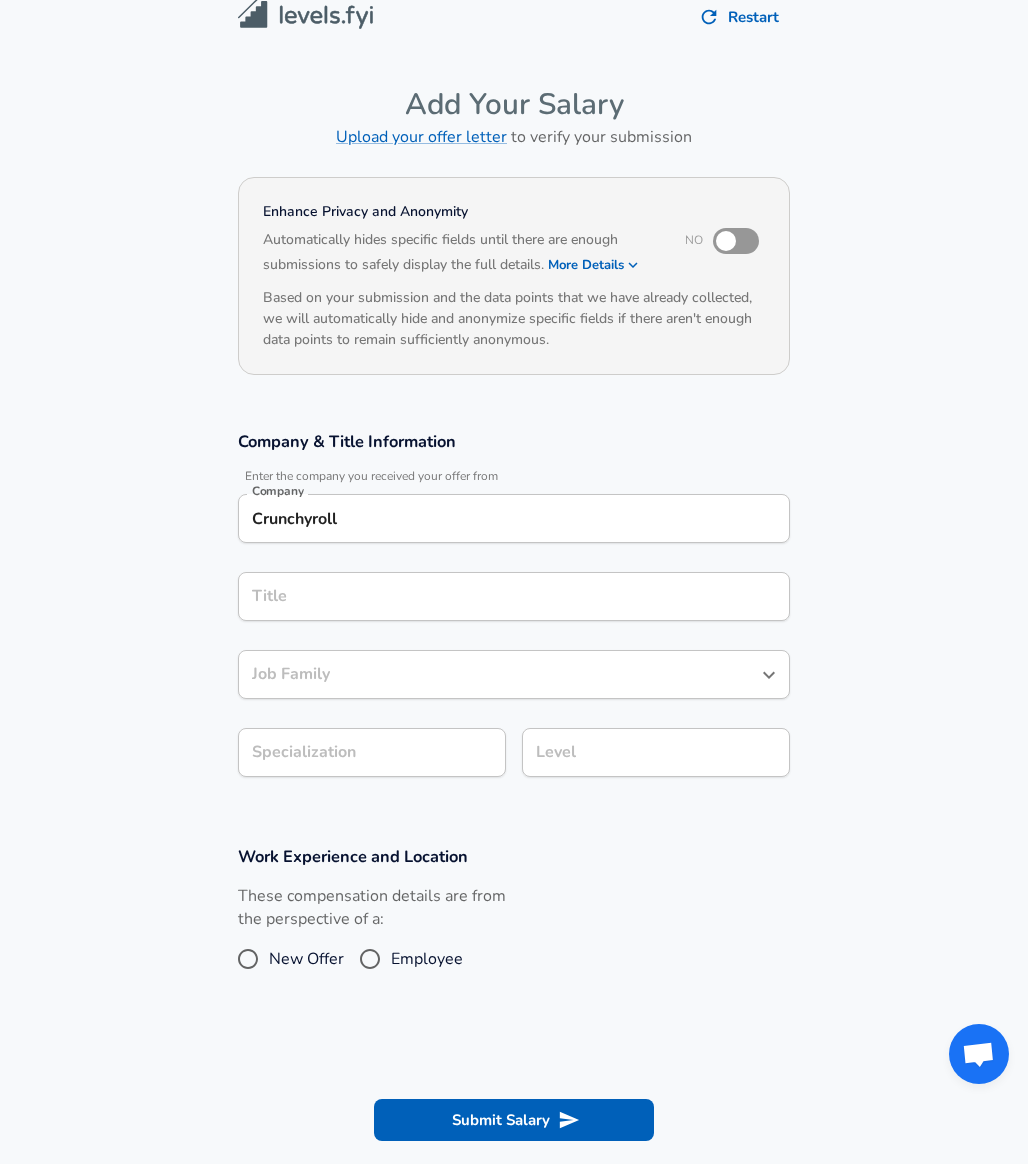 click at bounding box center (726, 241) 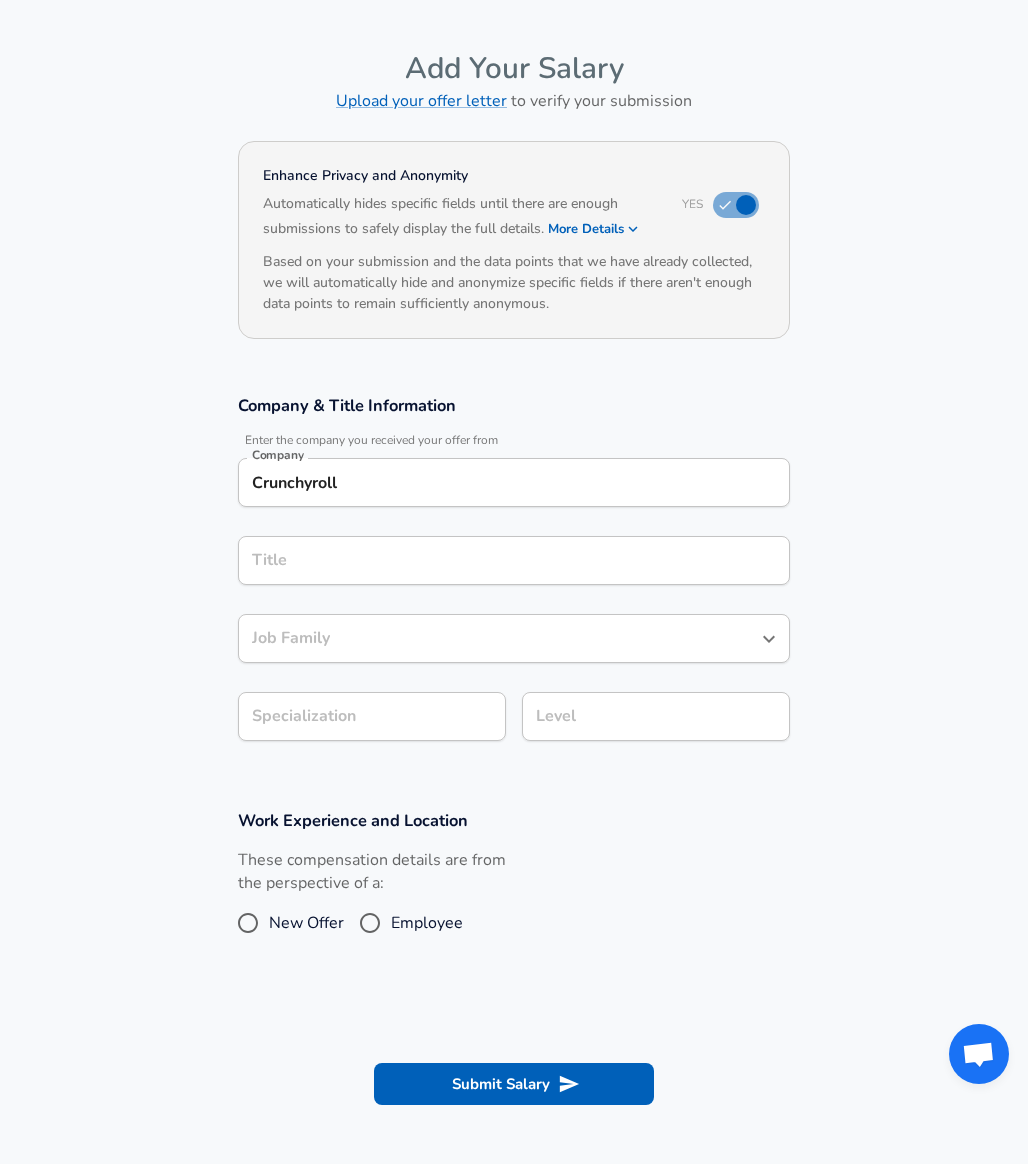 scroll, scrollTop: 75, scrollLeft: 0, axis: vertical 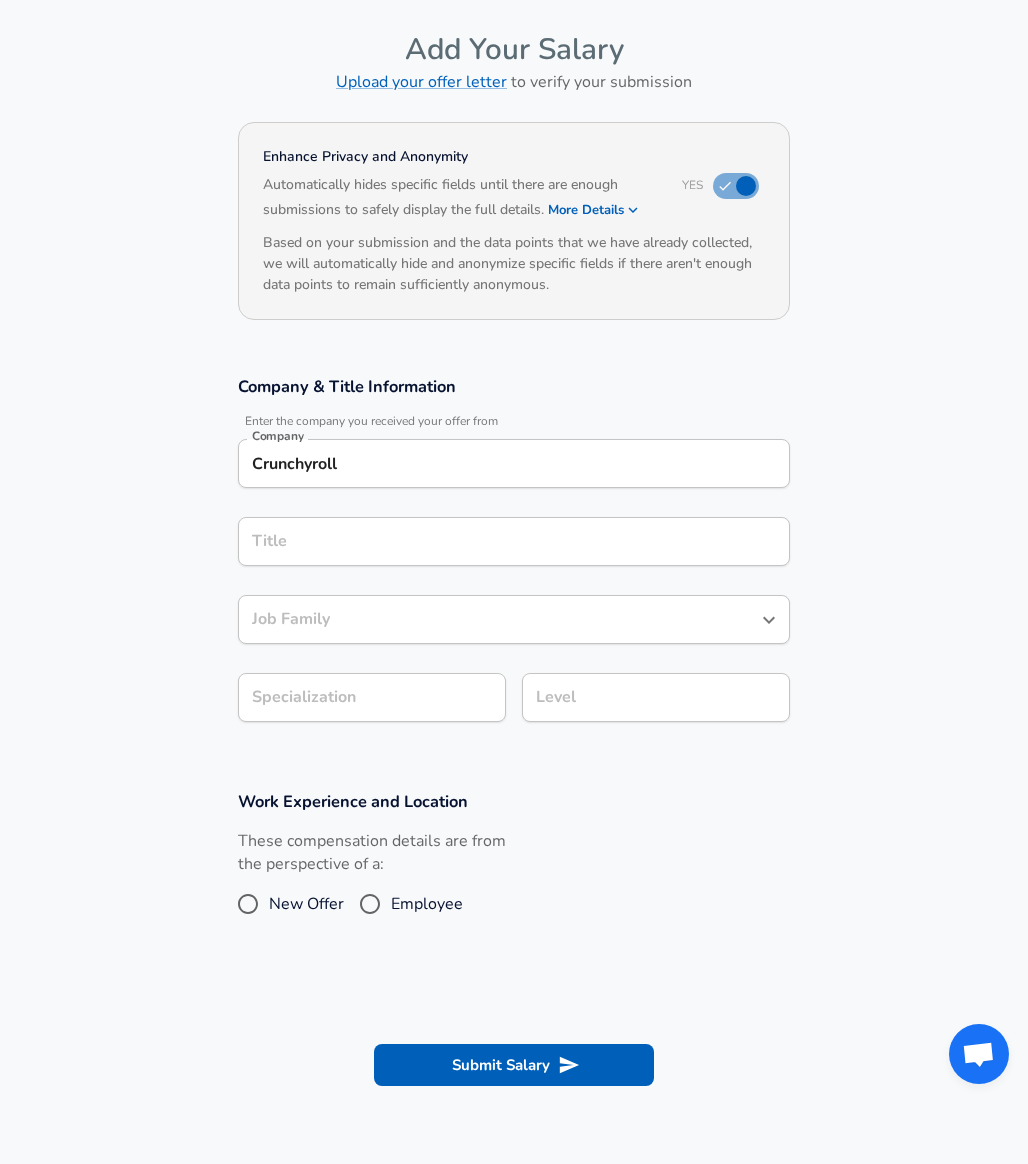 click on "Title" at bounding box center (514, 541) 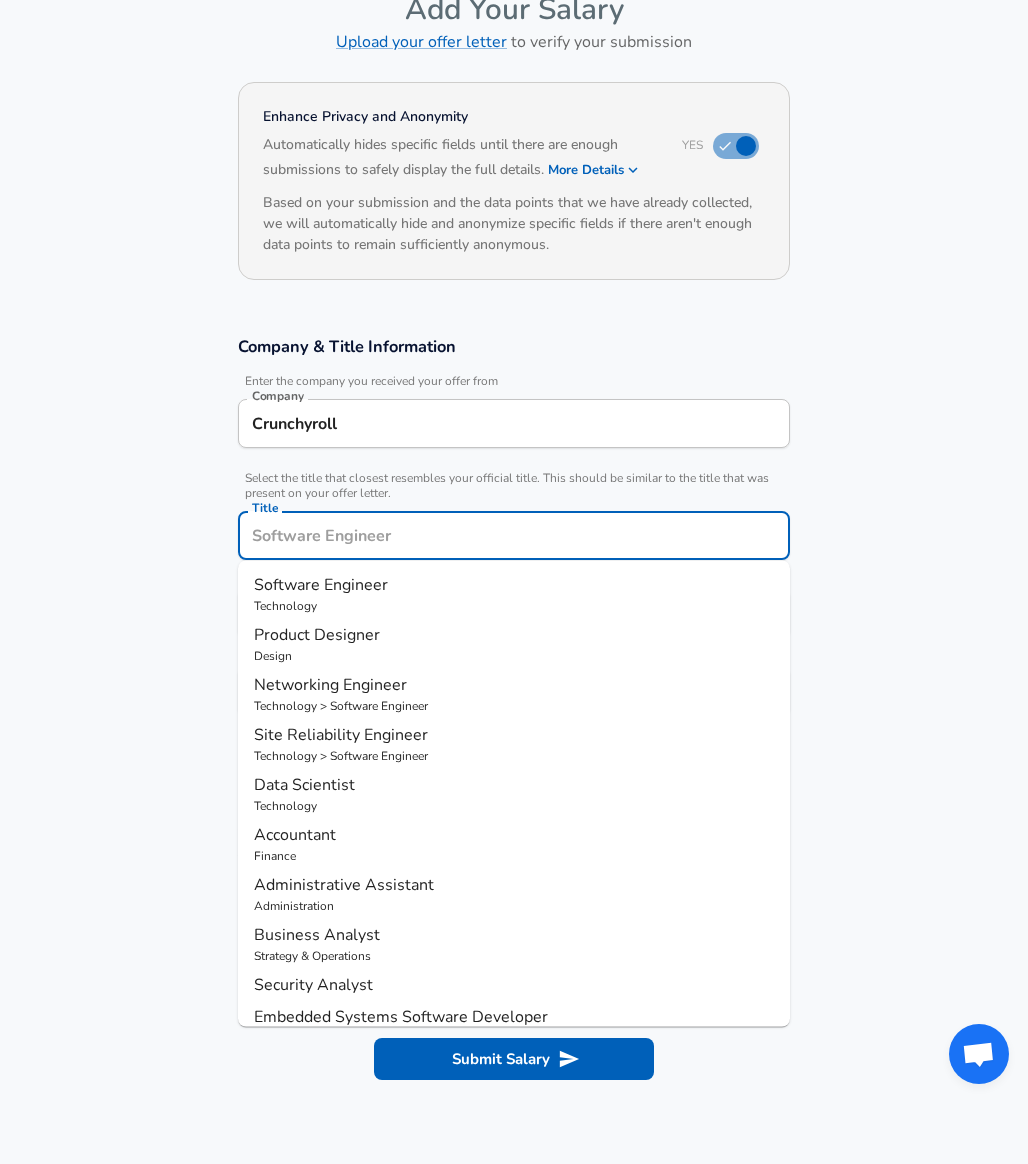 click on "Software Engineer" at bounding box center (514, 585) 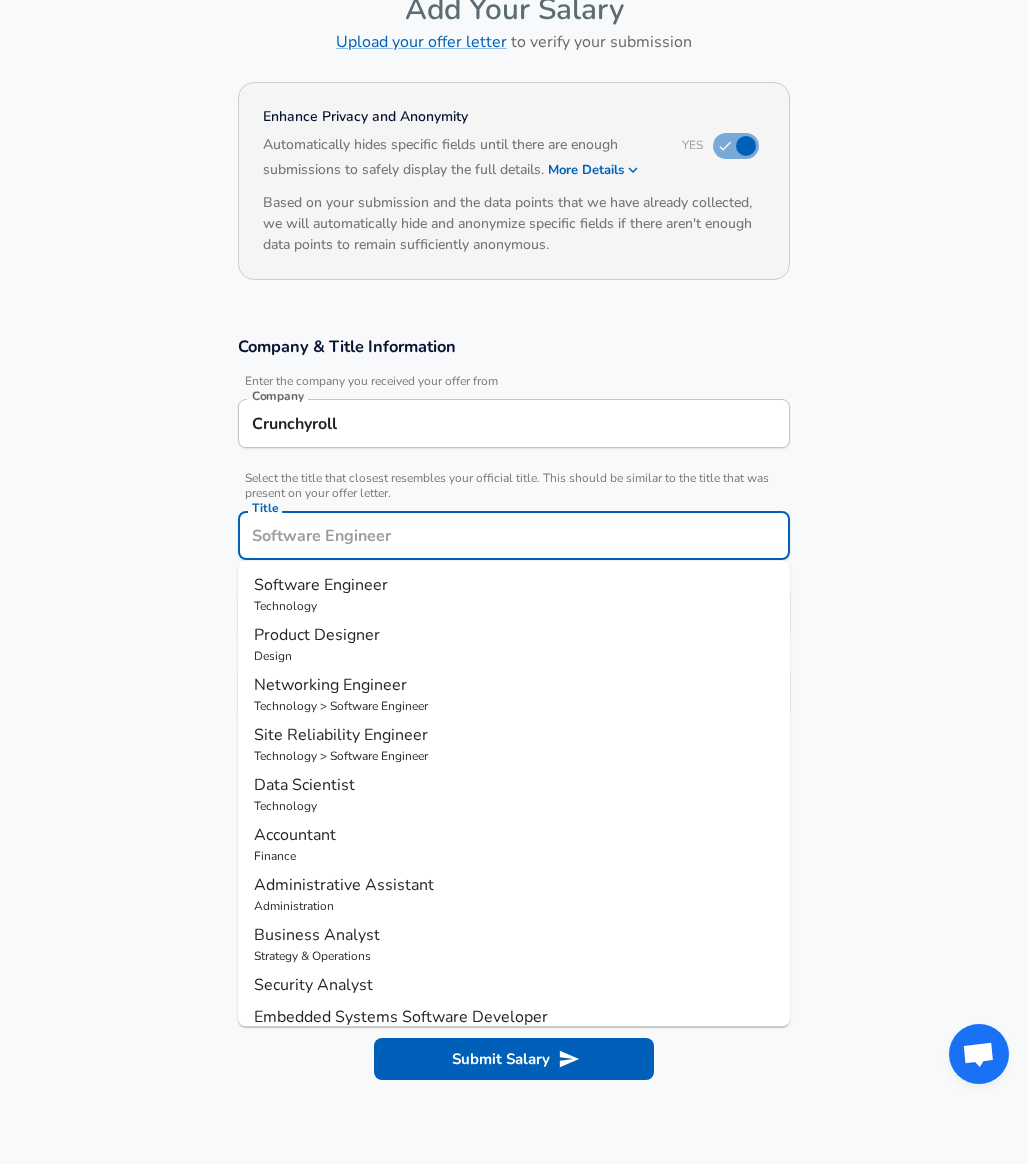 type on "Software Engineer" 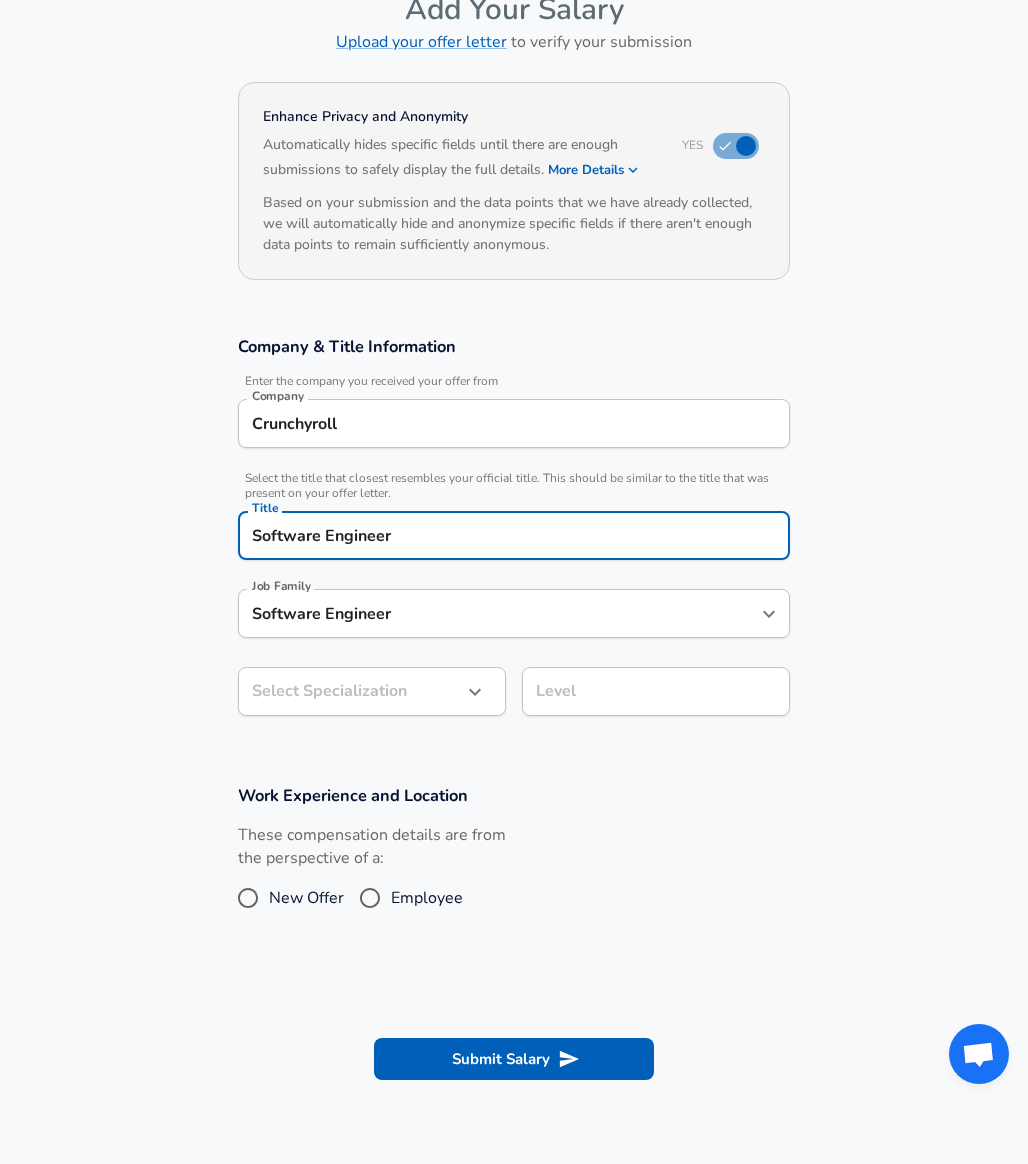 click on "Restart Add Your Salary Upload your offer letter   to verify your submission Enhance Privacy and Anonymity Yes Automatically hides specific fields until there are enough submissions to safely display the full details.   More Details Based on your submission and the data points that we have already collected, we will automatically hide and anonymize specific fields if there aren't enough data points to remain sufficiently anonymous. Company & Title Information   Enter the company you received your offer from Company Crunchyroll Company   Select the title that closest resembles your official title. This should be similar to the title that was present on your offer letter. Title Software Engineer Title Job Family Software Engineer Job Family Select Specialization ​ Select Specialization Level Level Work Experience and Location These compensation details are from the perspective of a: New Offer Employee Submit Salary By continuing, you are agreeing to [DOMAIN_NAME][PERSON_NAME]'s   Terms of Use   and   Privacy Policy . 2025" at bounding box center [514, 467] 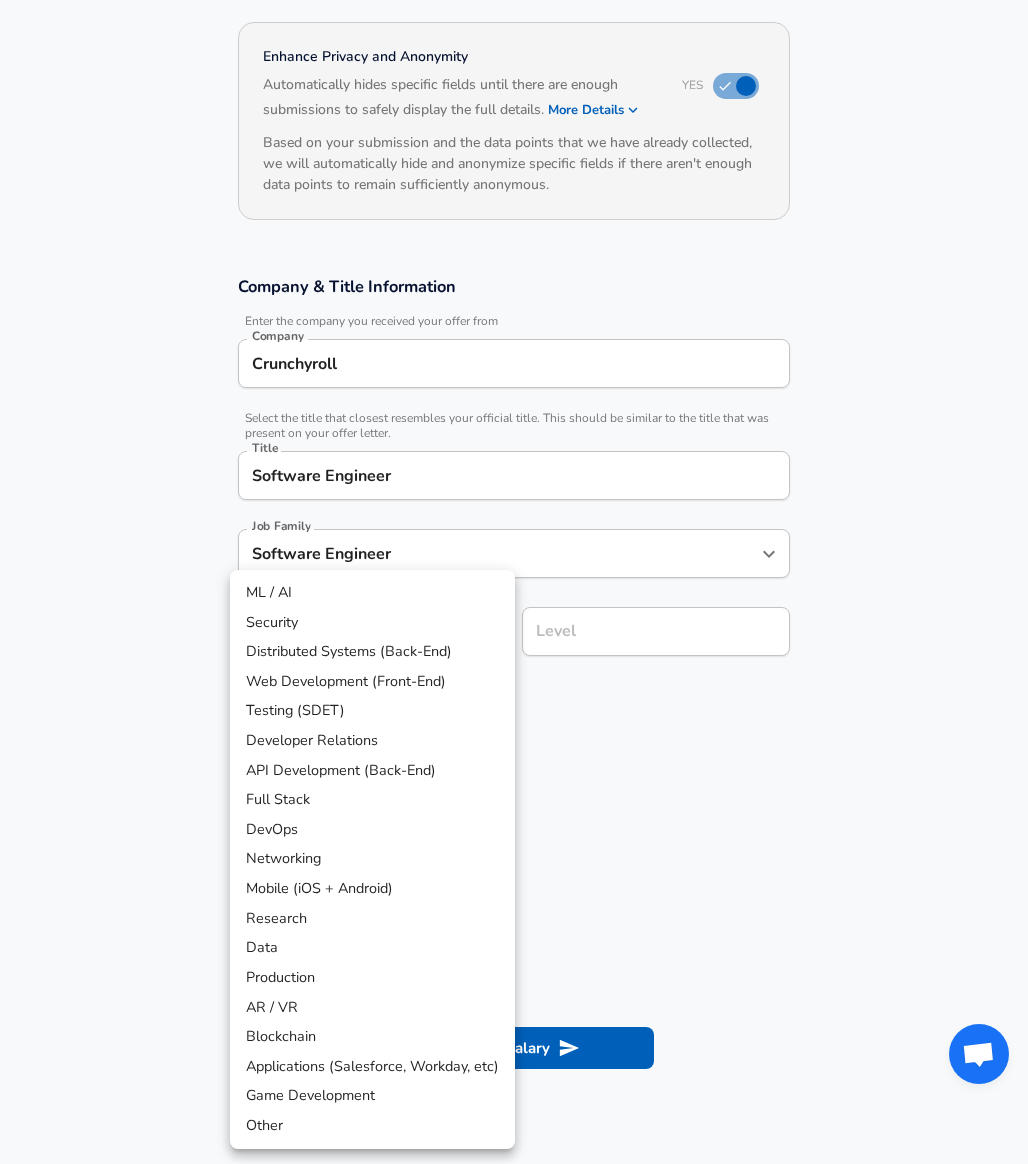 click on "Web Development (Front-End)" at bounding box center (372, 682) 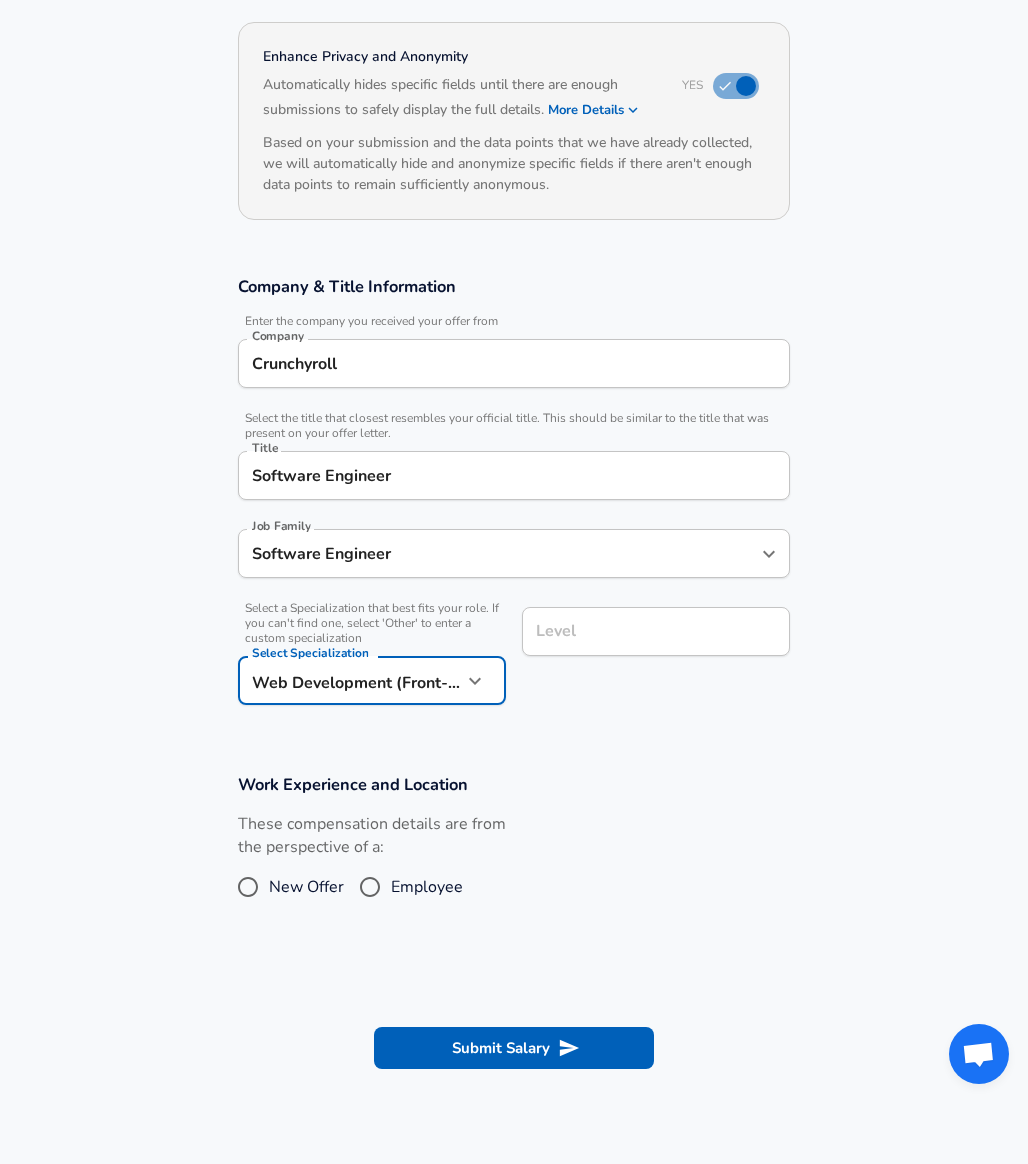 scroll, scrollTop: 215, scrollLeft: 0, axis: vertical 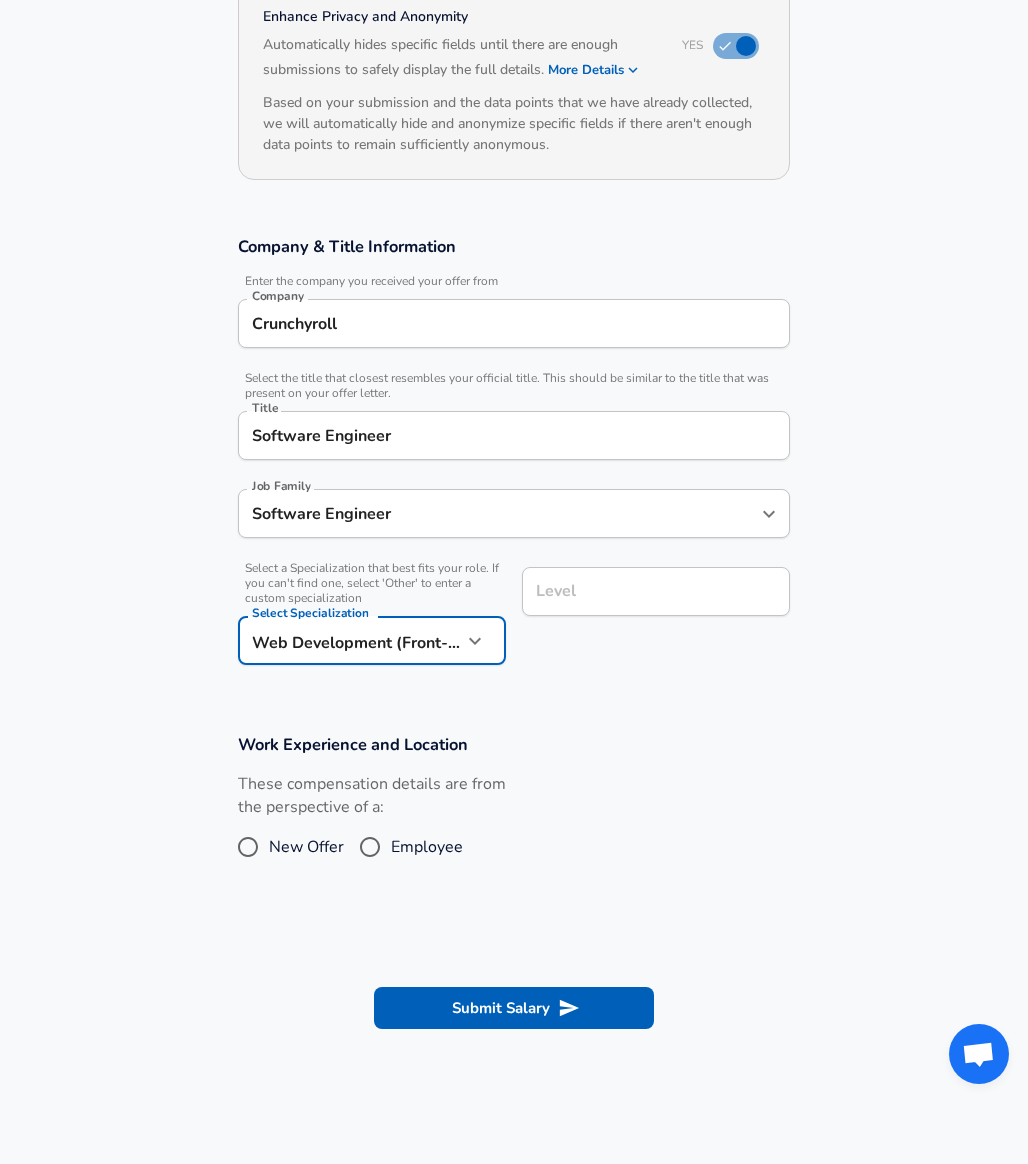 click on "Level" at bounding box center (656, 591) 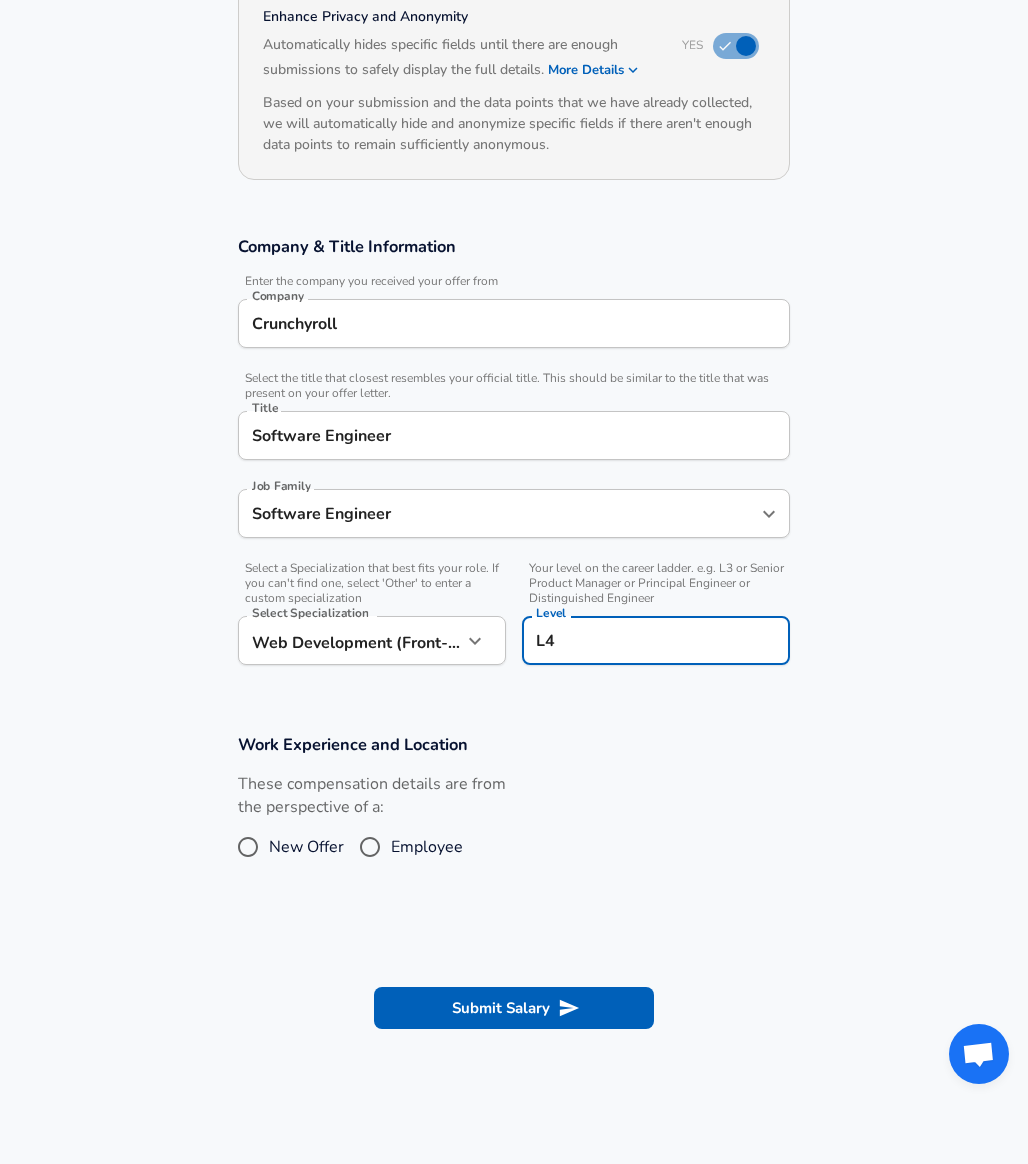 type on "L4" 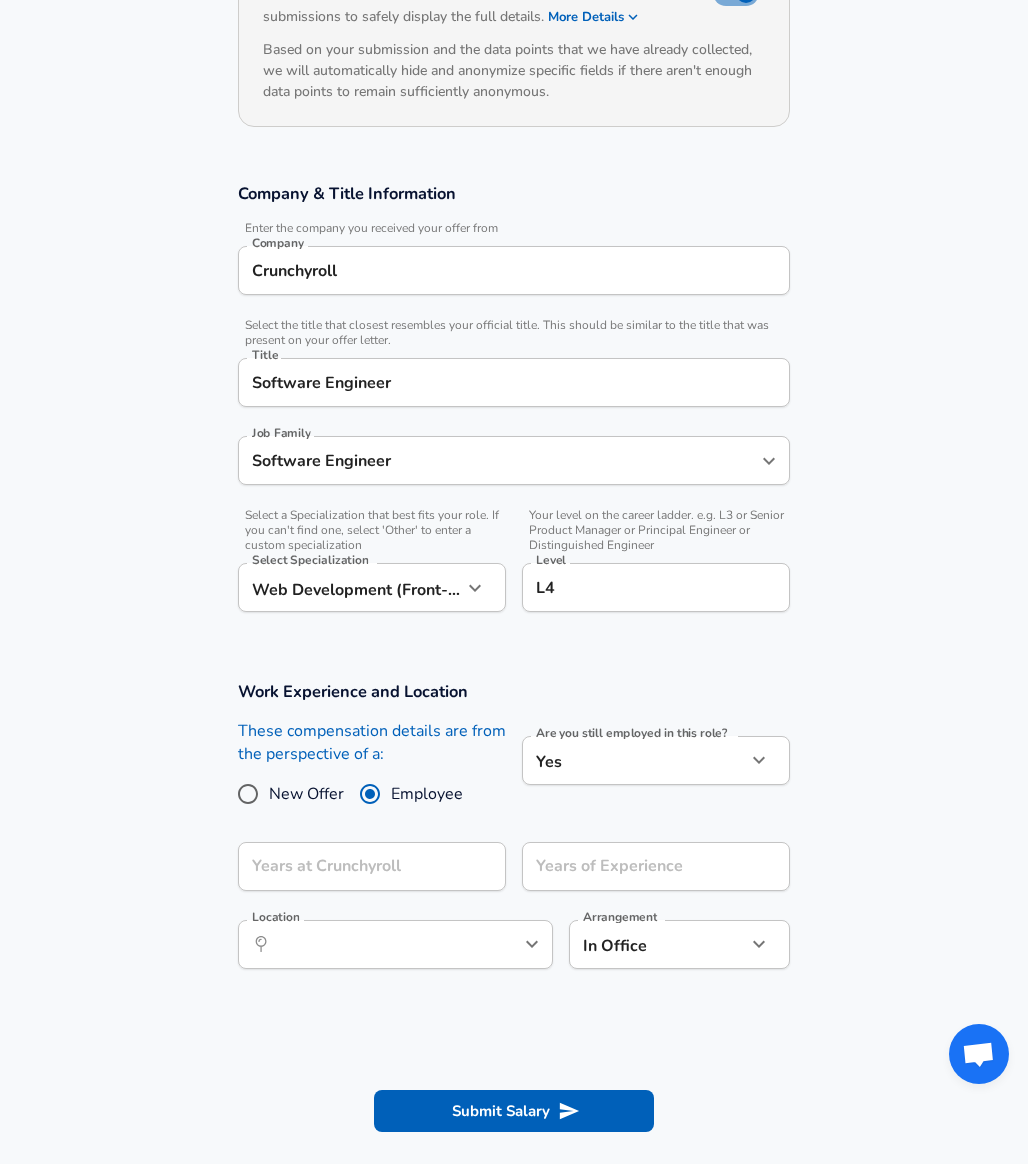 scroll, scrollTop: 278, scrollLeft: 0, axis: vertical 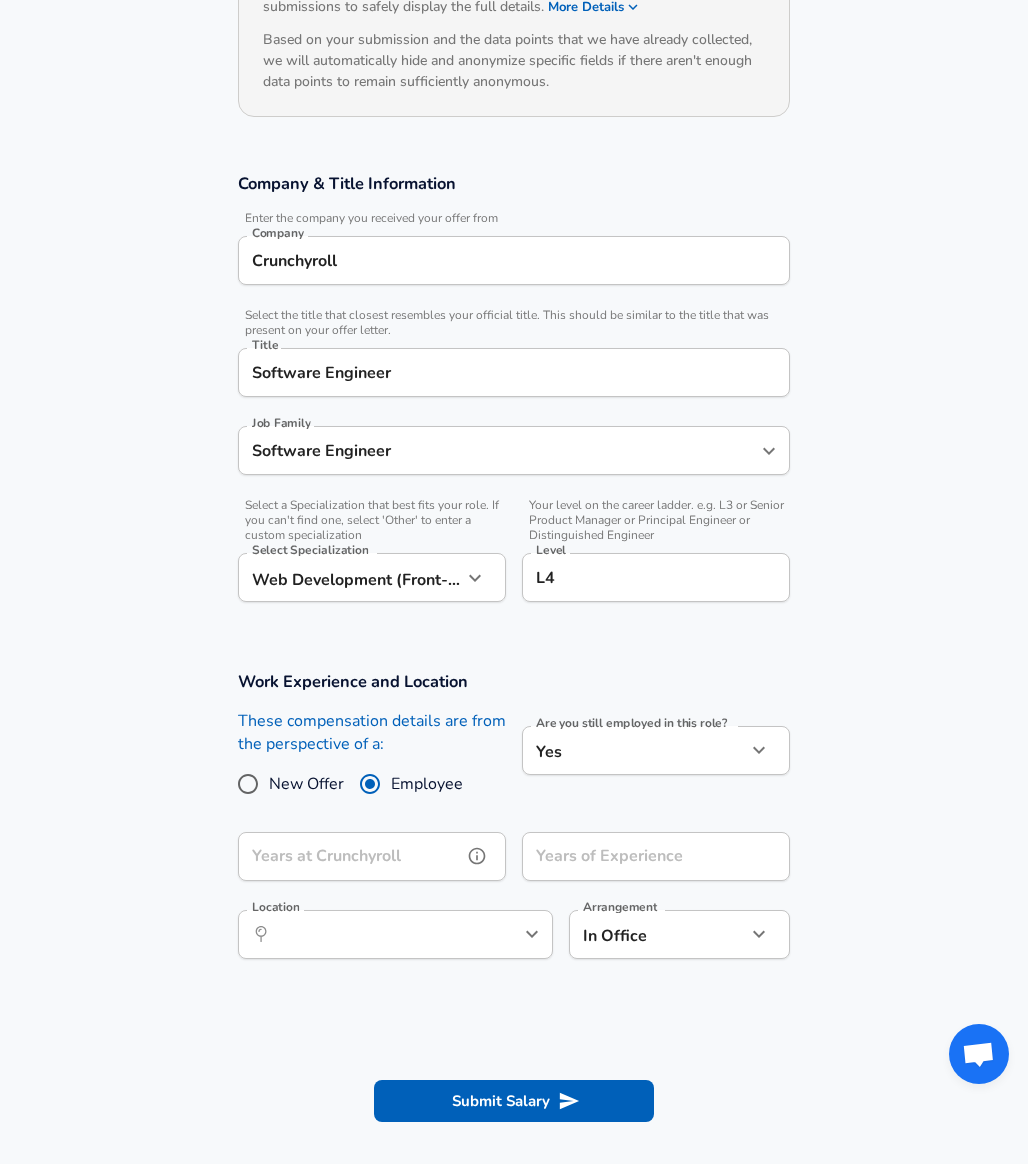 click on "Years at Crunchyroll" at bounding box center (350, 856) 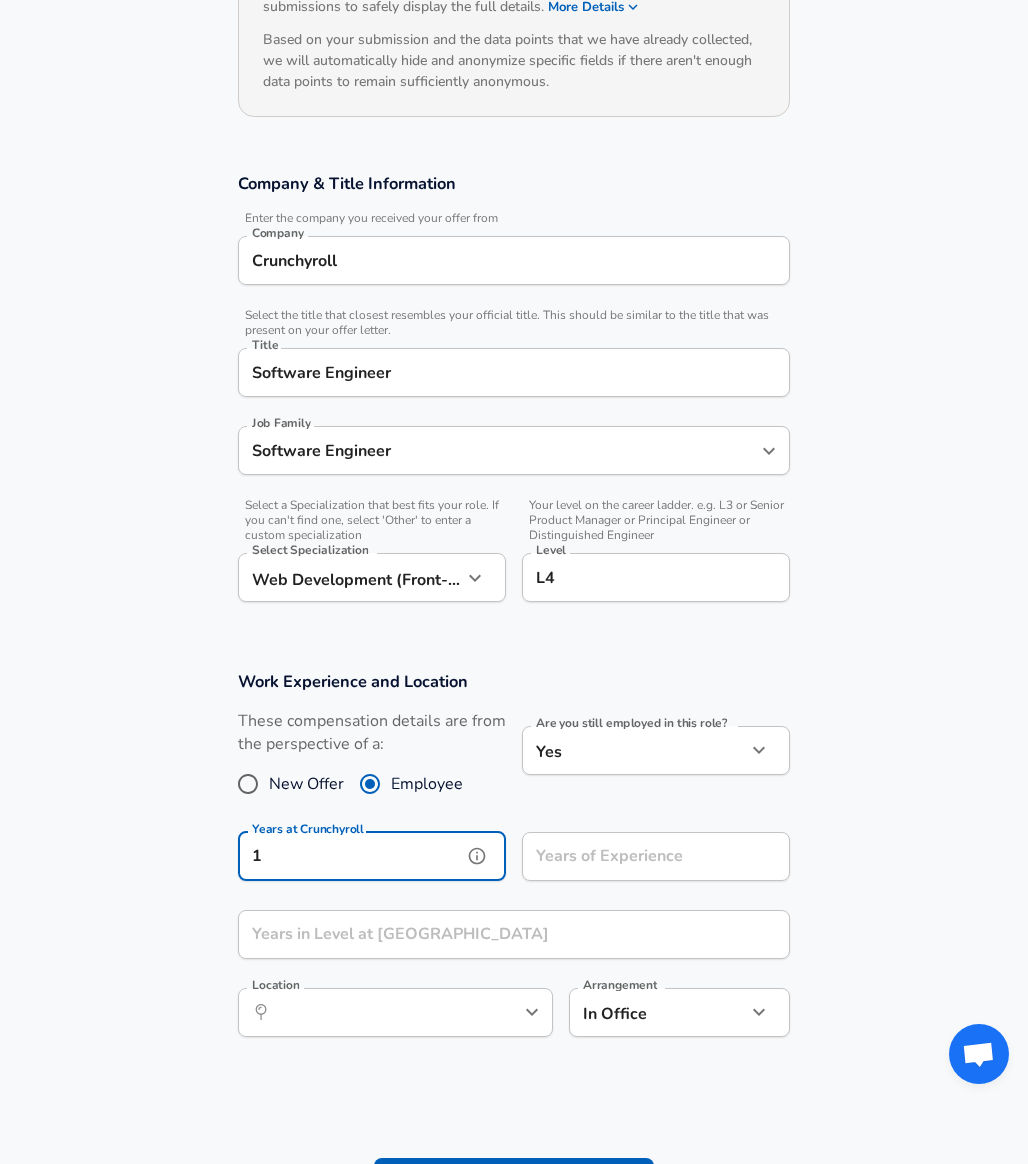 type on "1" 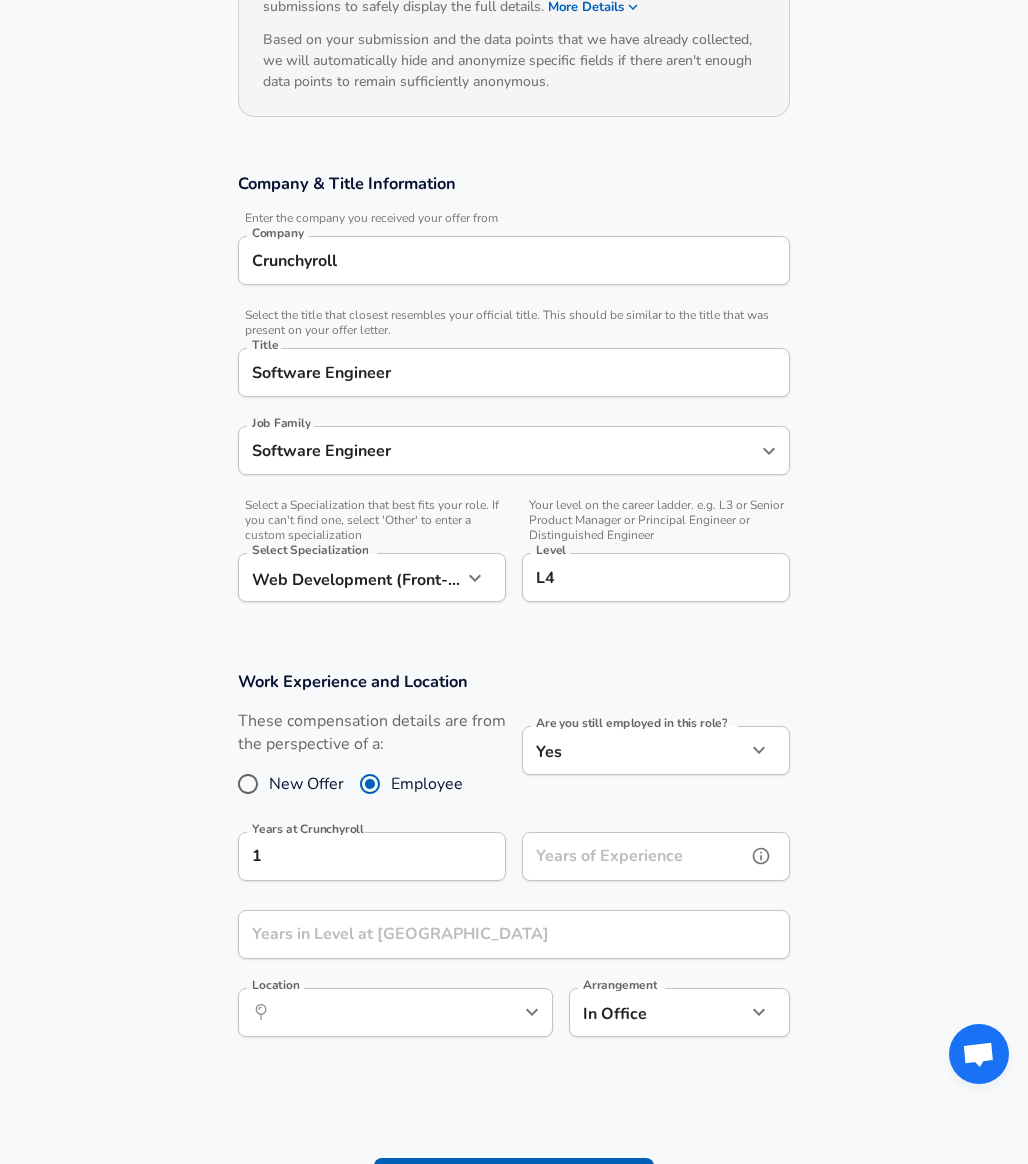 click on "Years of Experience" at bounding box center [634, 856] 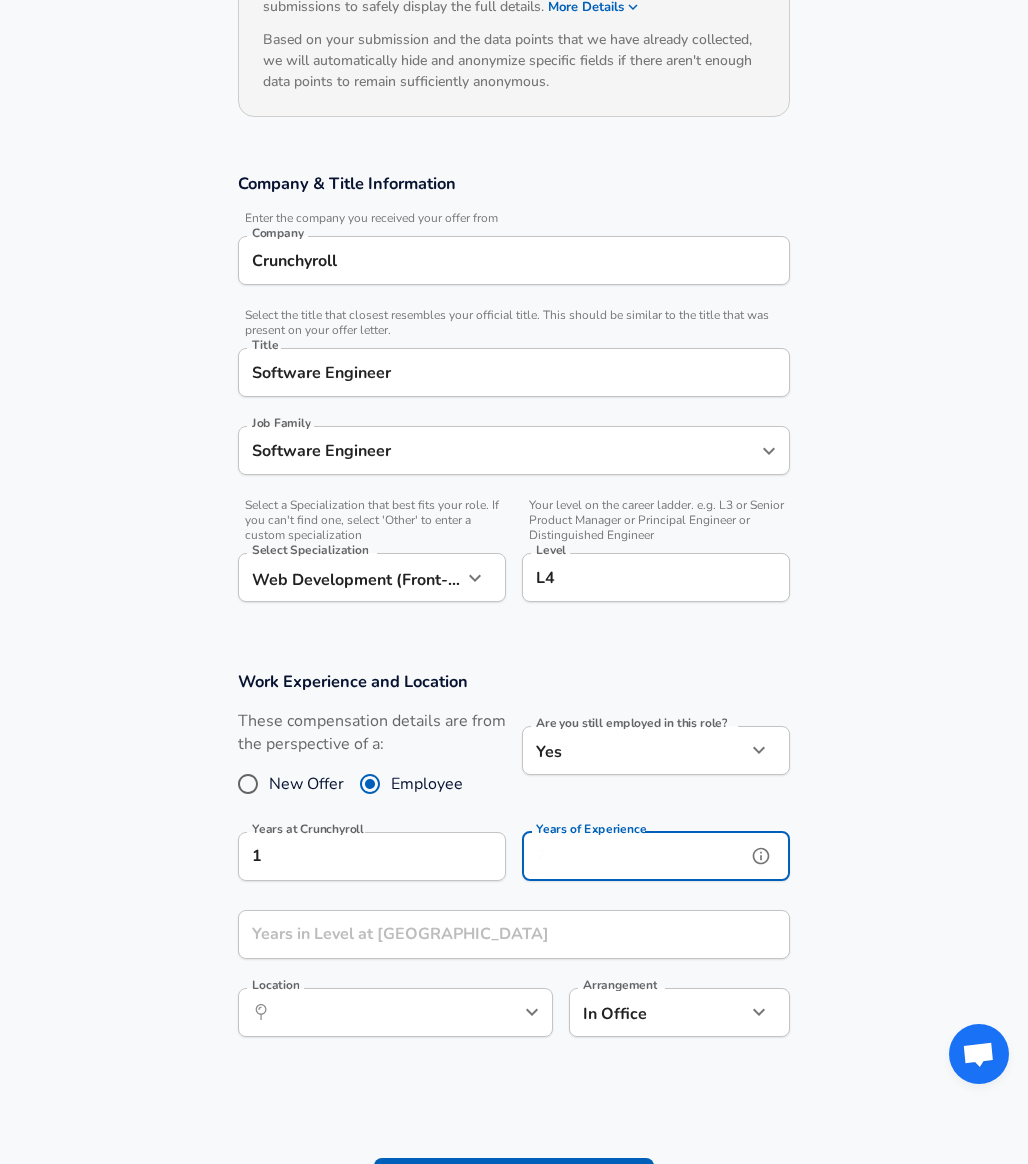 type on "7" 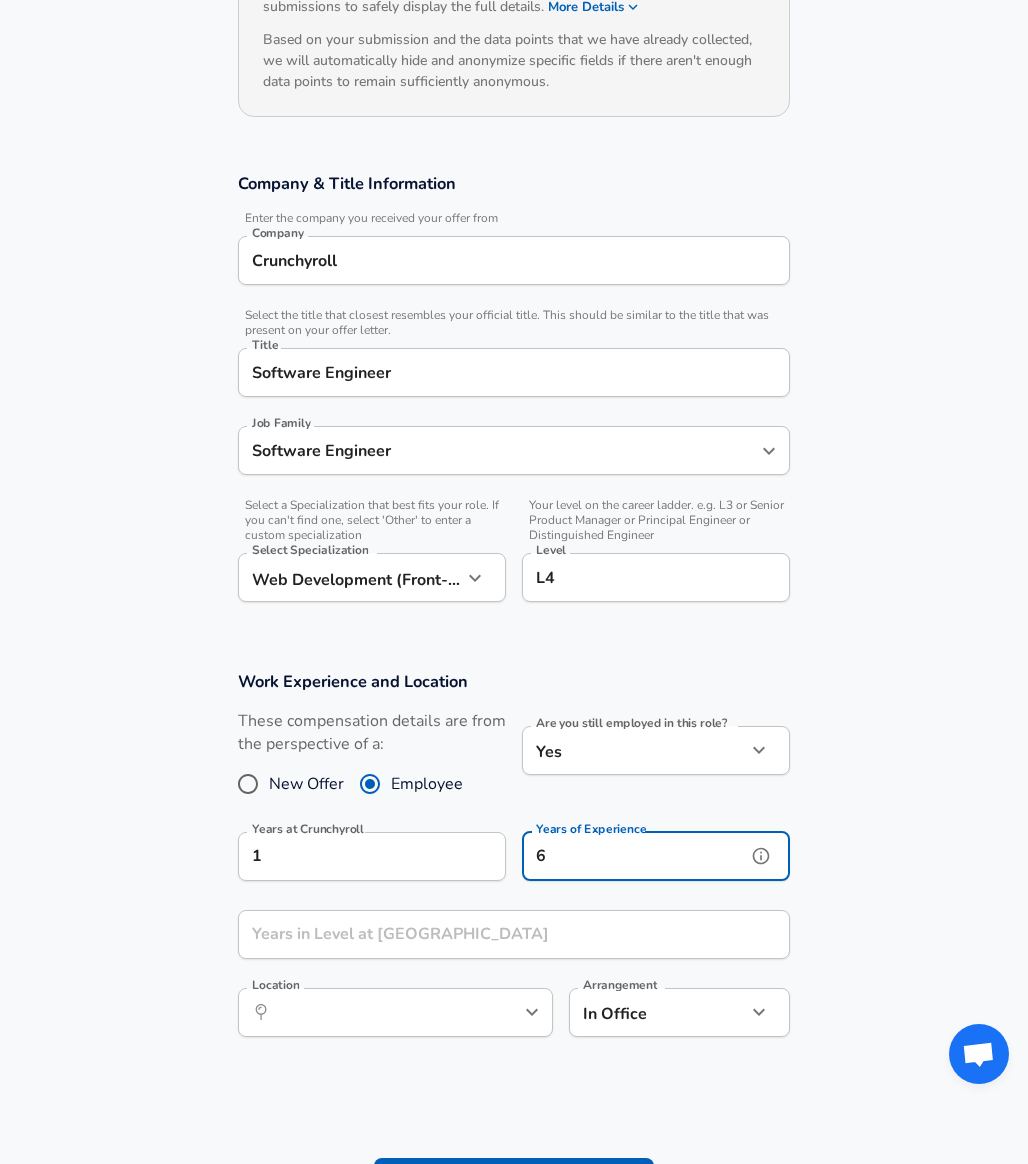 type on "6" 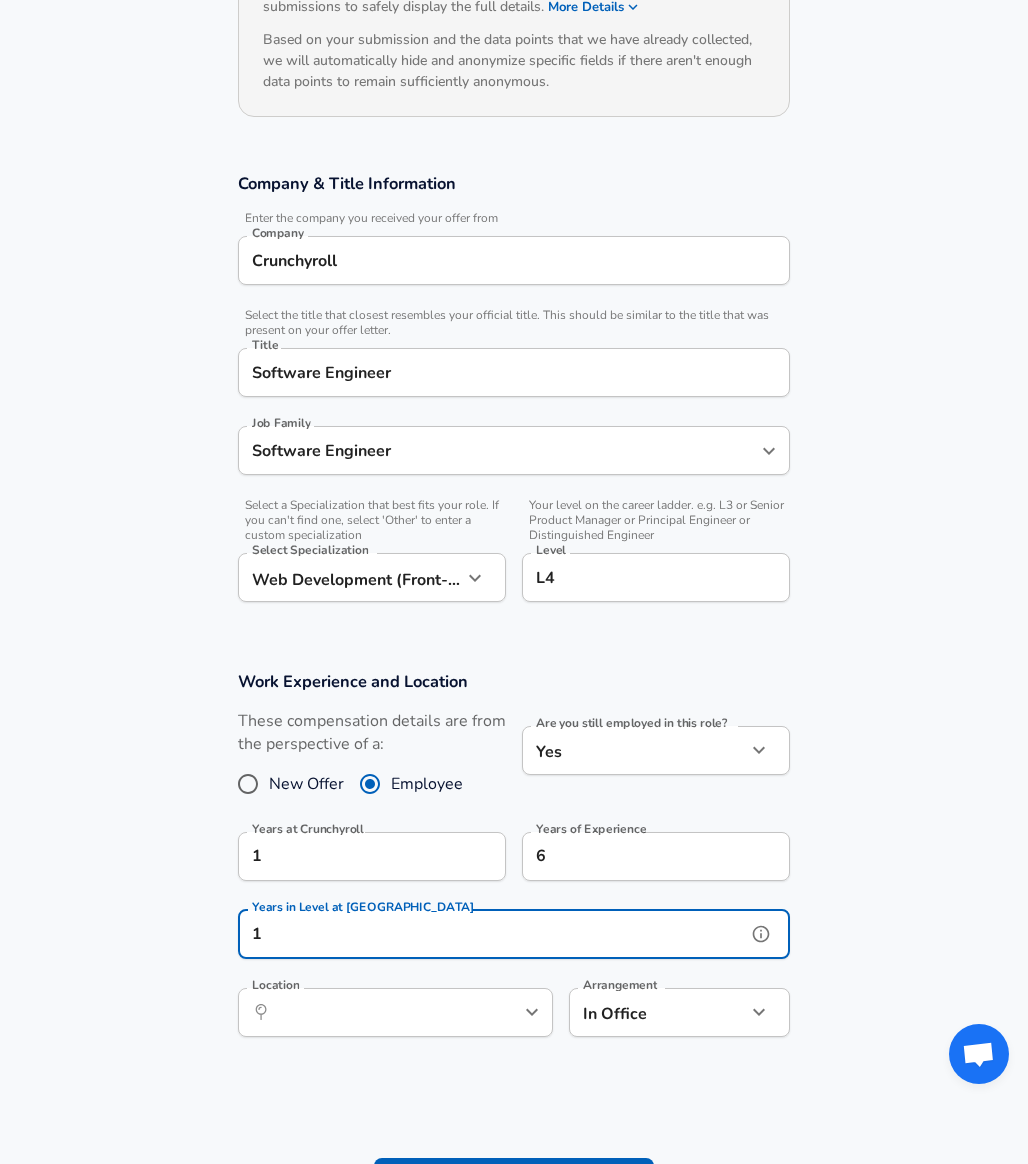 type on "1" 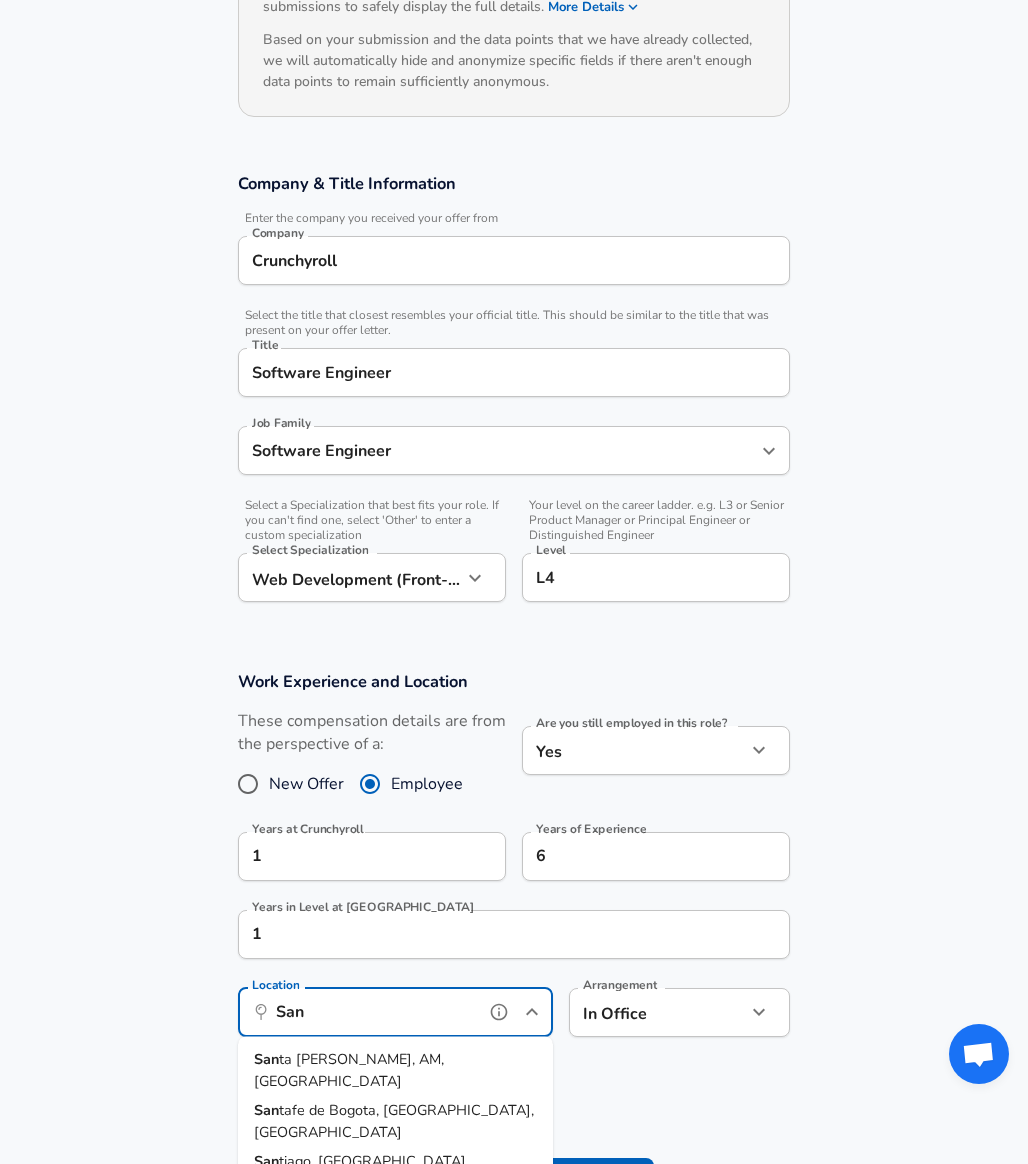 scroll, scrollTop: 0, scrollLeft: 0, axis: both 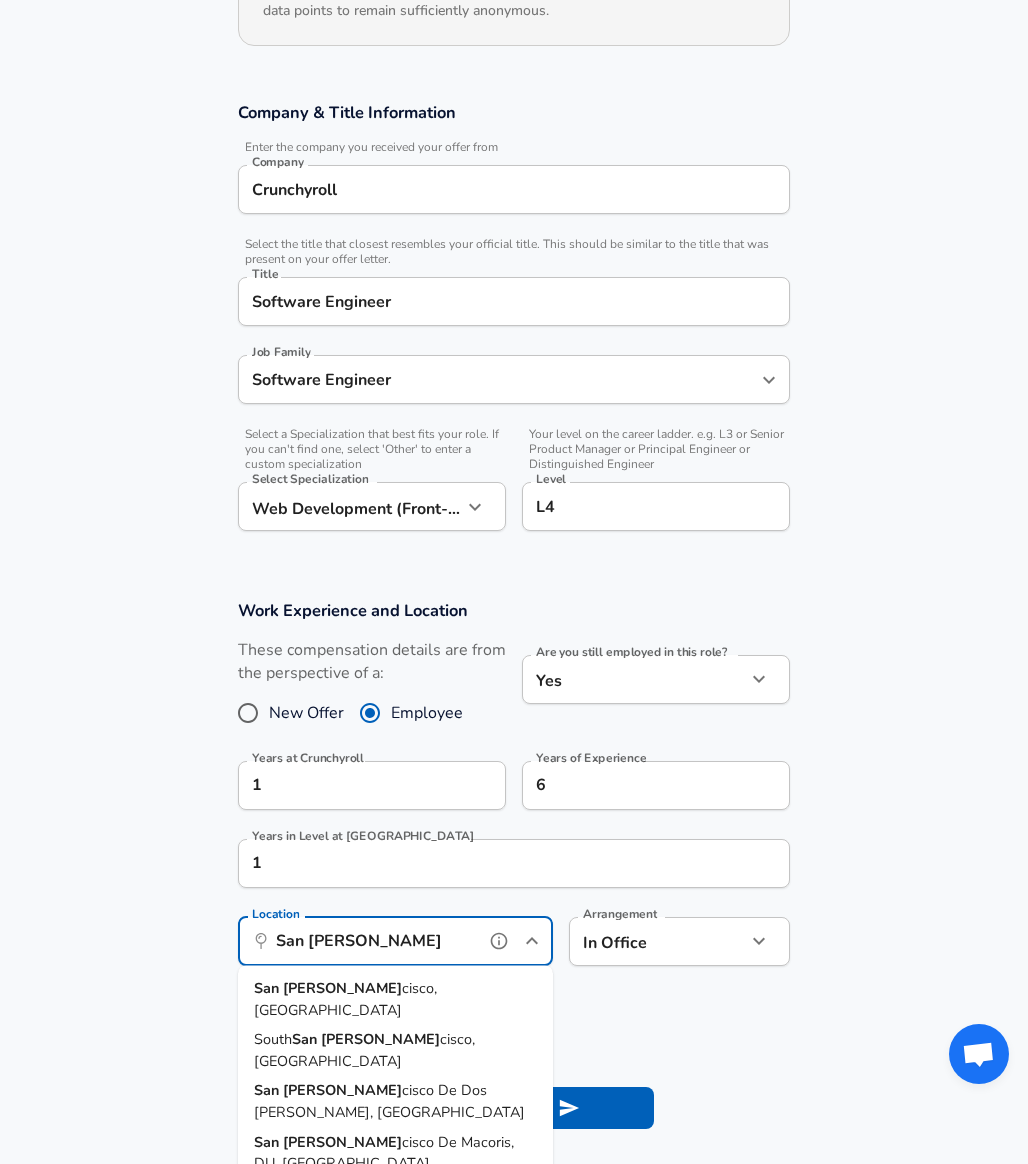 click on "San     [PERSON_NAME] cisco, [GEOGRAPHIC_DATA]" at bounding box center (395, 999) 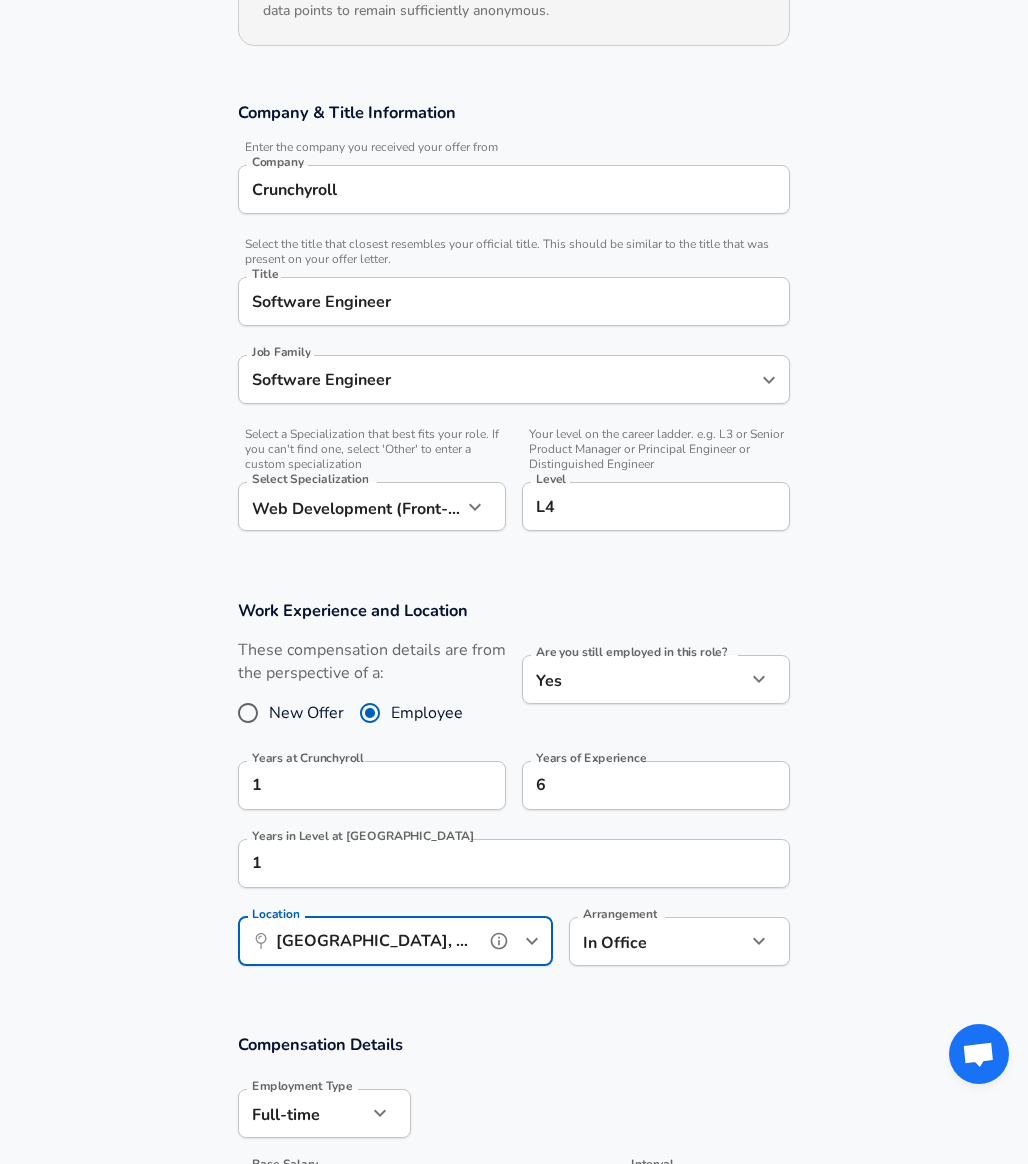 type on "[GEOGRAPHIC_DATA], [GEOGRAPHIC_DATA]" 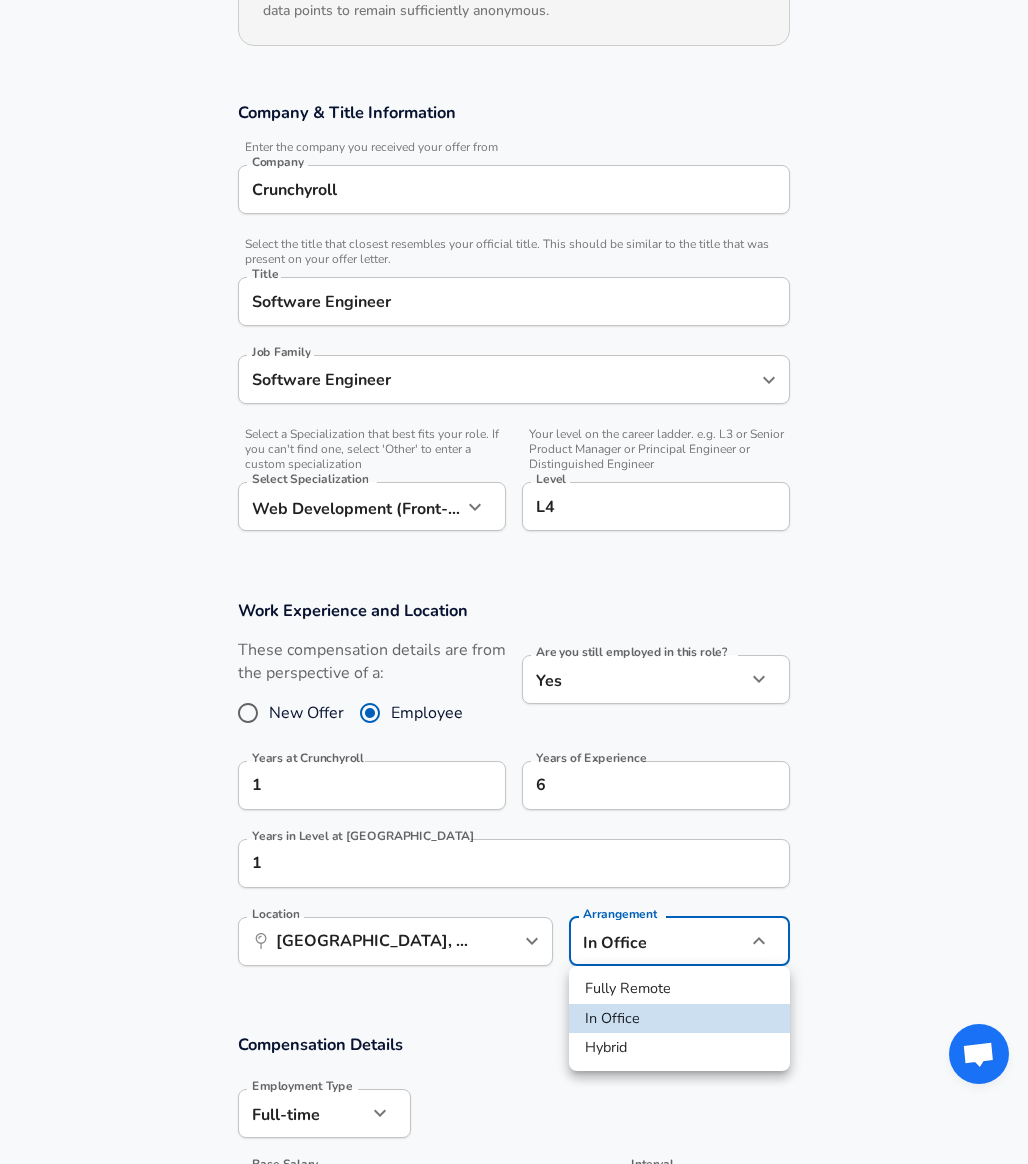 click on "Restart Add Your Salary Upload your offer letter   to verify your submission Enhance Privacy and Anonymity Yes Automatically hides specific fields until there are enough submissions to safely display the full details.   More Details Based on your submission and the data points that we have already collected, we will automatically hide and anonymize specific fields if there aren't enough data points to remain sufficiently anonymous. Company & Title Information   Enter the company you received your offer from Company Crunchyroll Company   Select the title that closest resembles your official title. This should be similar to the title that was present on your offer letter. Title Software Engineer Title Job Family Software Engineer Job Family   Select a Specialization that best fits your role. If you can't find one, select 'Other' to enter a custom specialization Select Specialization Web Development (Front-End) Web Development (Front-End) Select Specialization   Level L4 Level Work Experience and Location Yes 1" at bounding box center [514, 233] 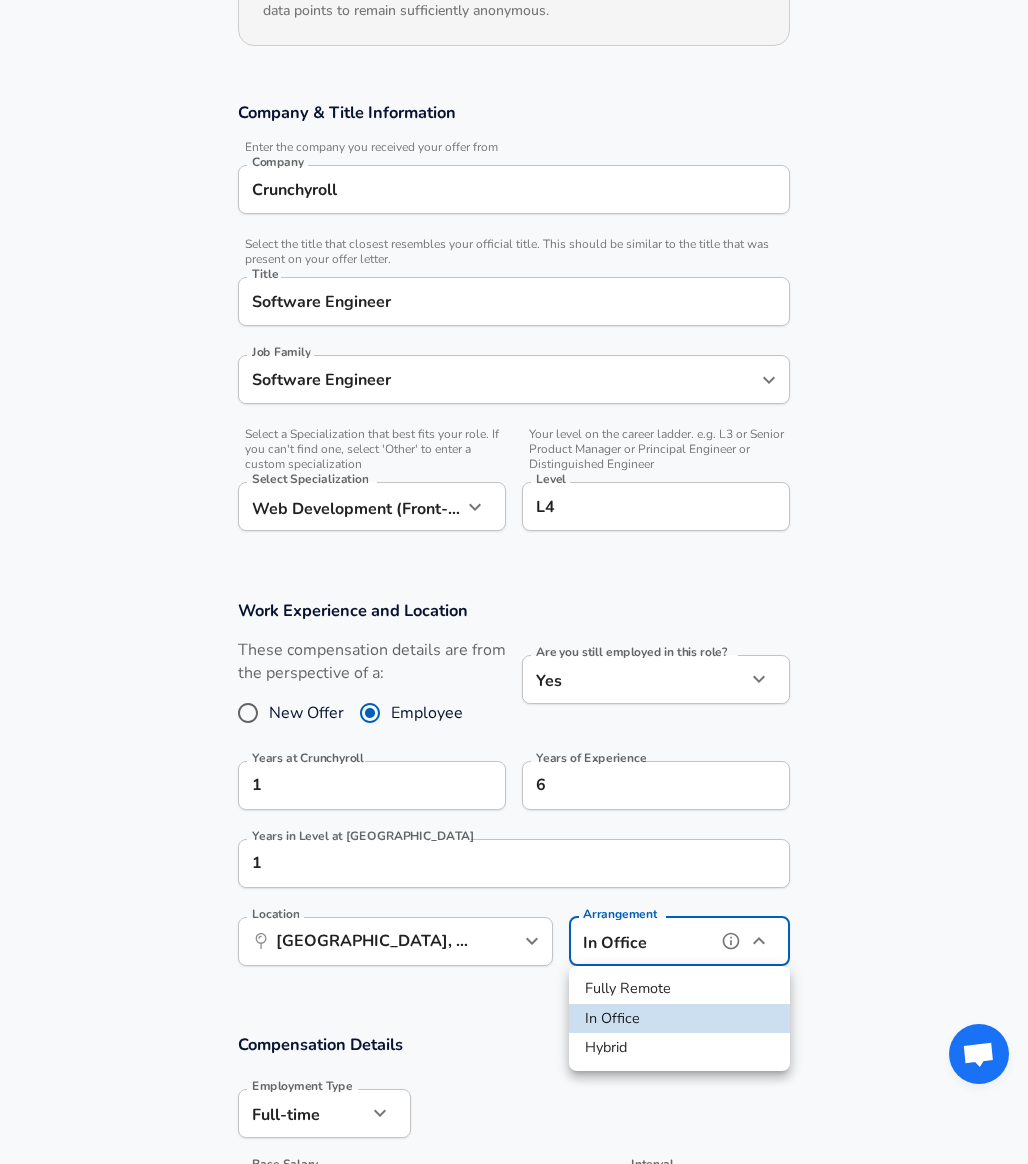 type on "hybrid" 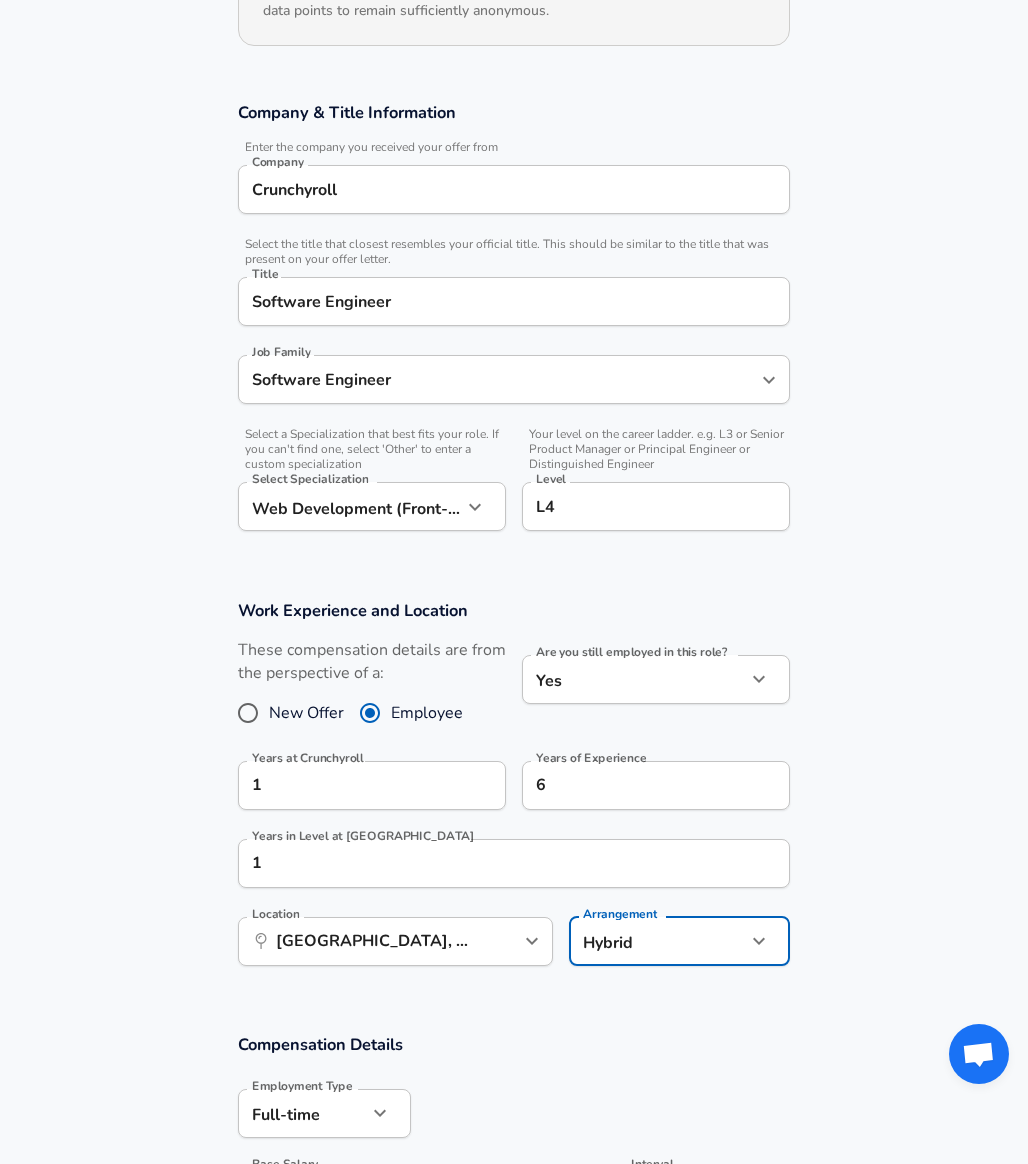 click on "Work Experience and Location These compensation details are from the perspective of a: New Offer Employee Are you still employed in this role? Yes yes Are you still employed in this role? Years at Crunchyroll 1 Years at Crunchyroll Years of Experience 6 Years of Experience Years in Level at Crunchyroll 1 Years in Level at [GEOGRAPHIC_DATA] Location ​ [GEOGRAPHIC_DATA], [GEOGRAPHIC_DATA] Location Arrangement Hybrid hybrid Arrangement" at bounding box center (514, 793) 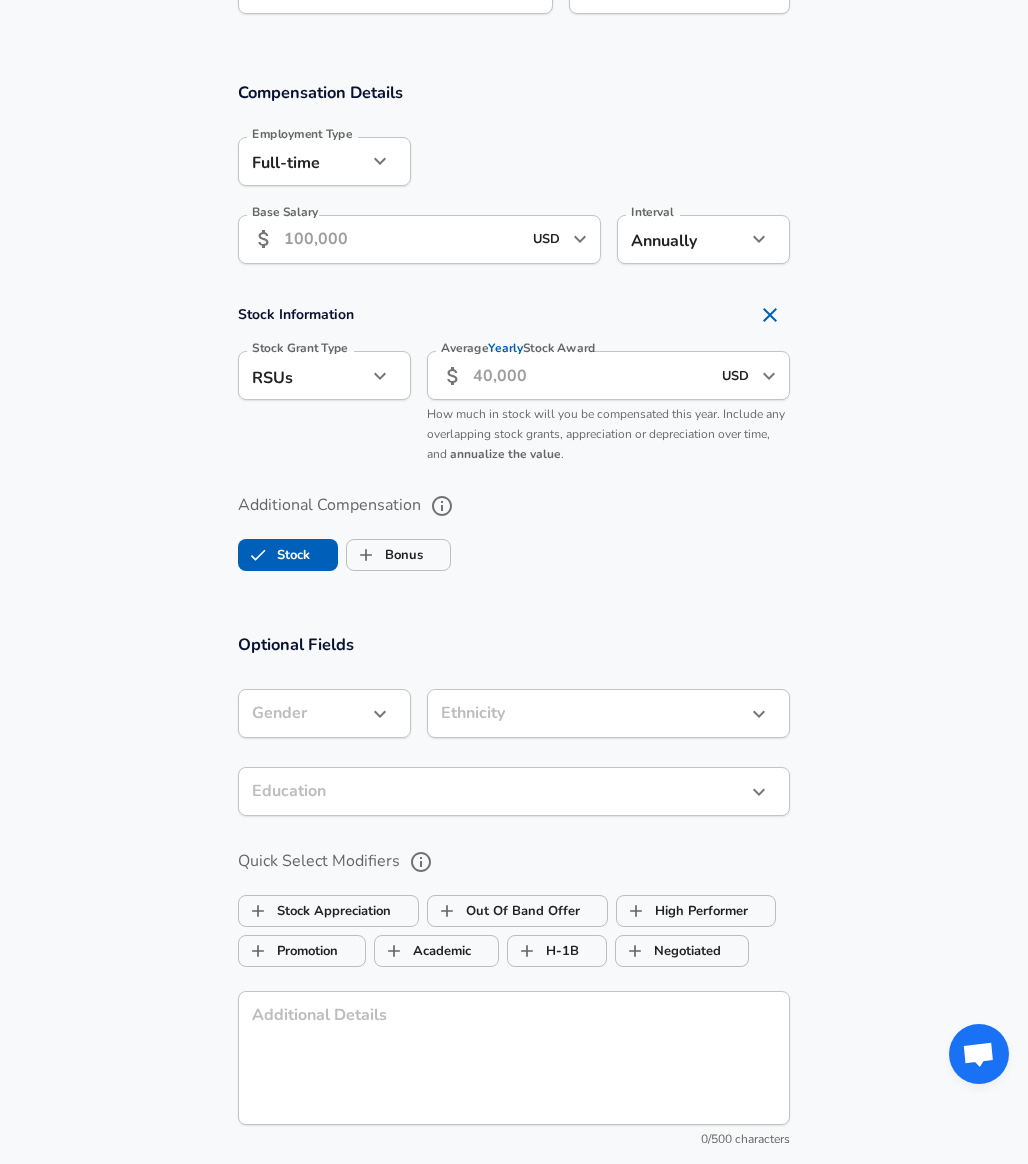 scroll, scrollTop: 1326, scrollLeft: 0, axis: vertical 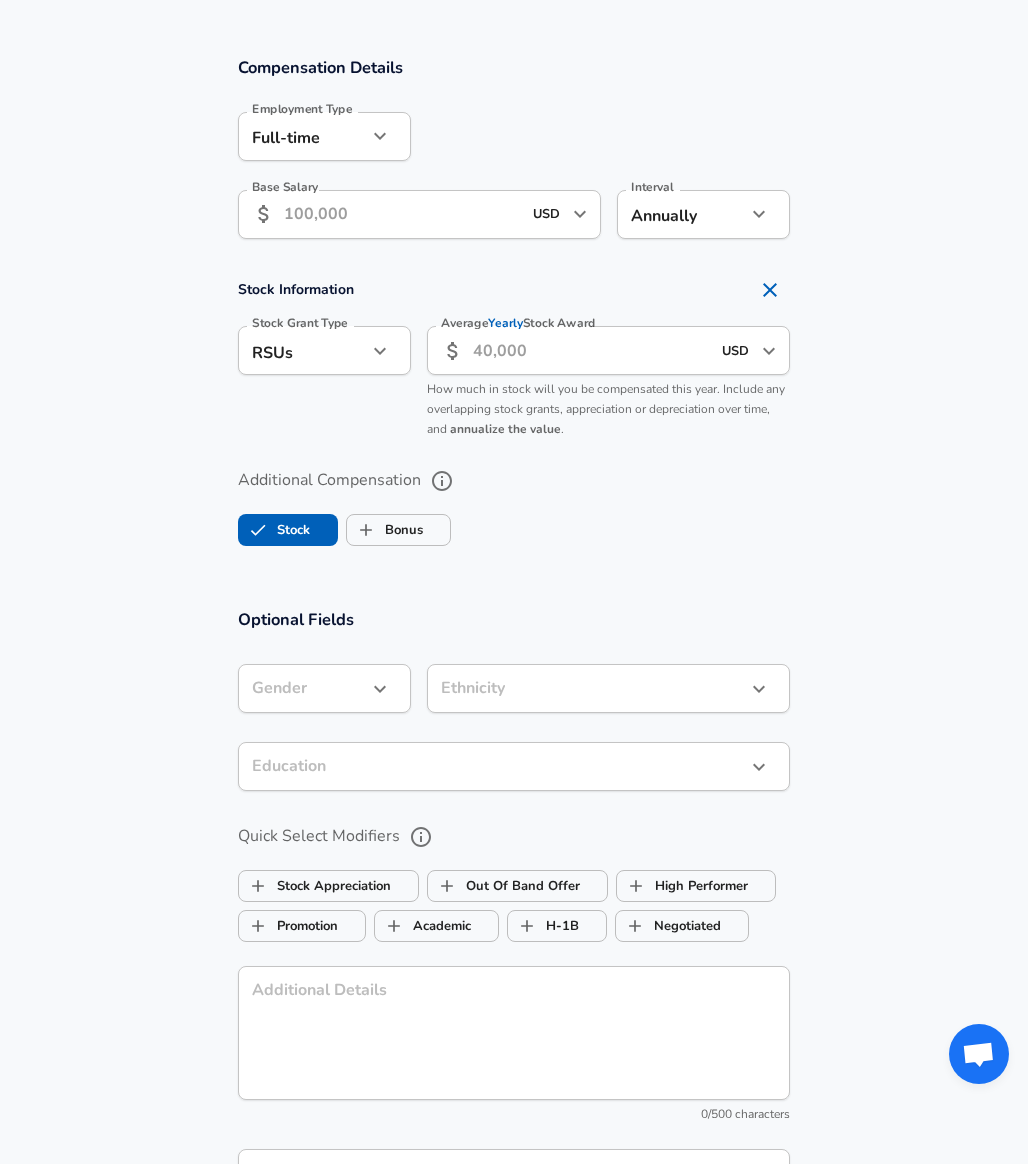 click on "Stock Information" at bounding box center (514, 290) 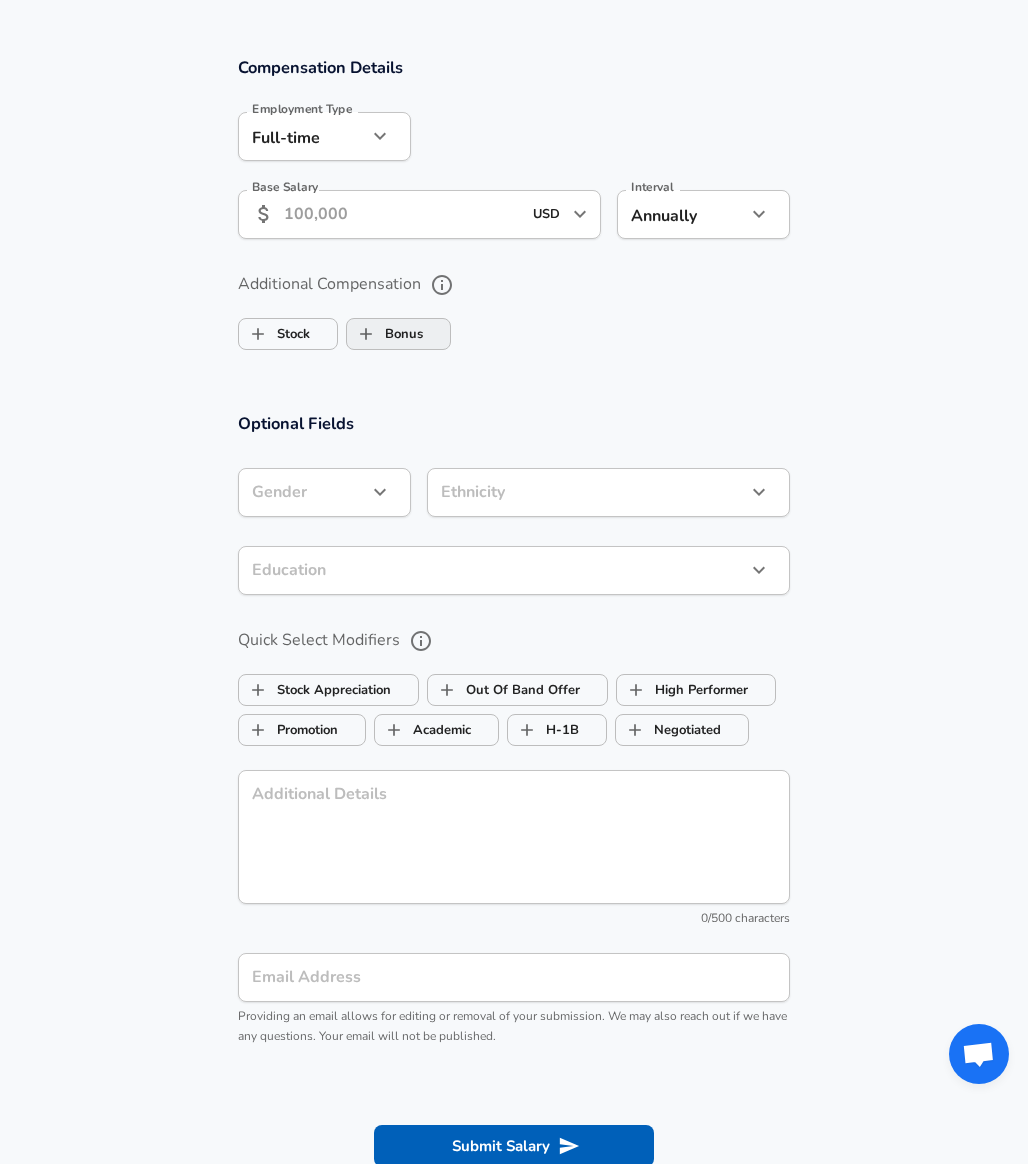 click on "Bonus" at bounding box center (398, 334) 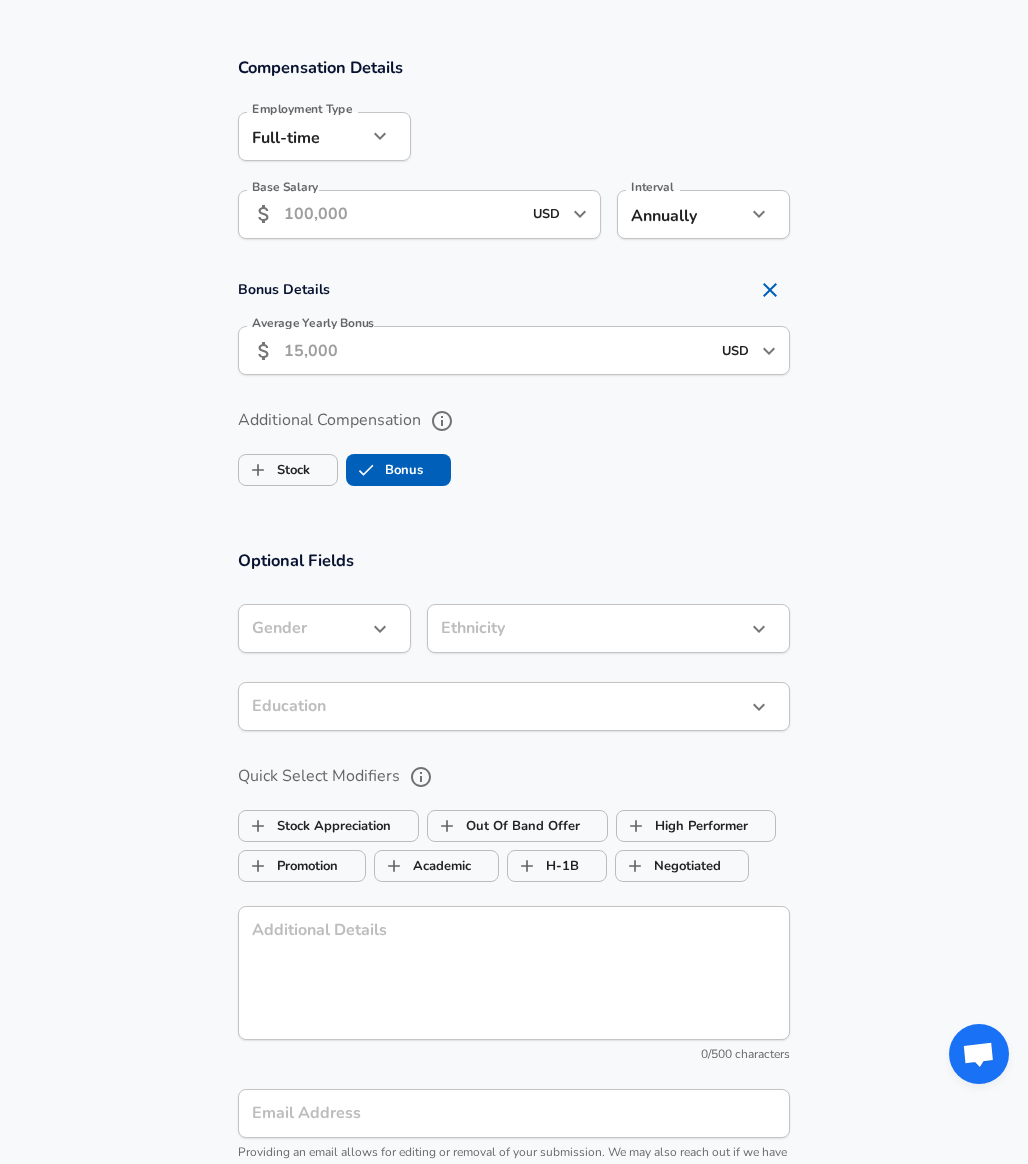 type 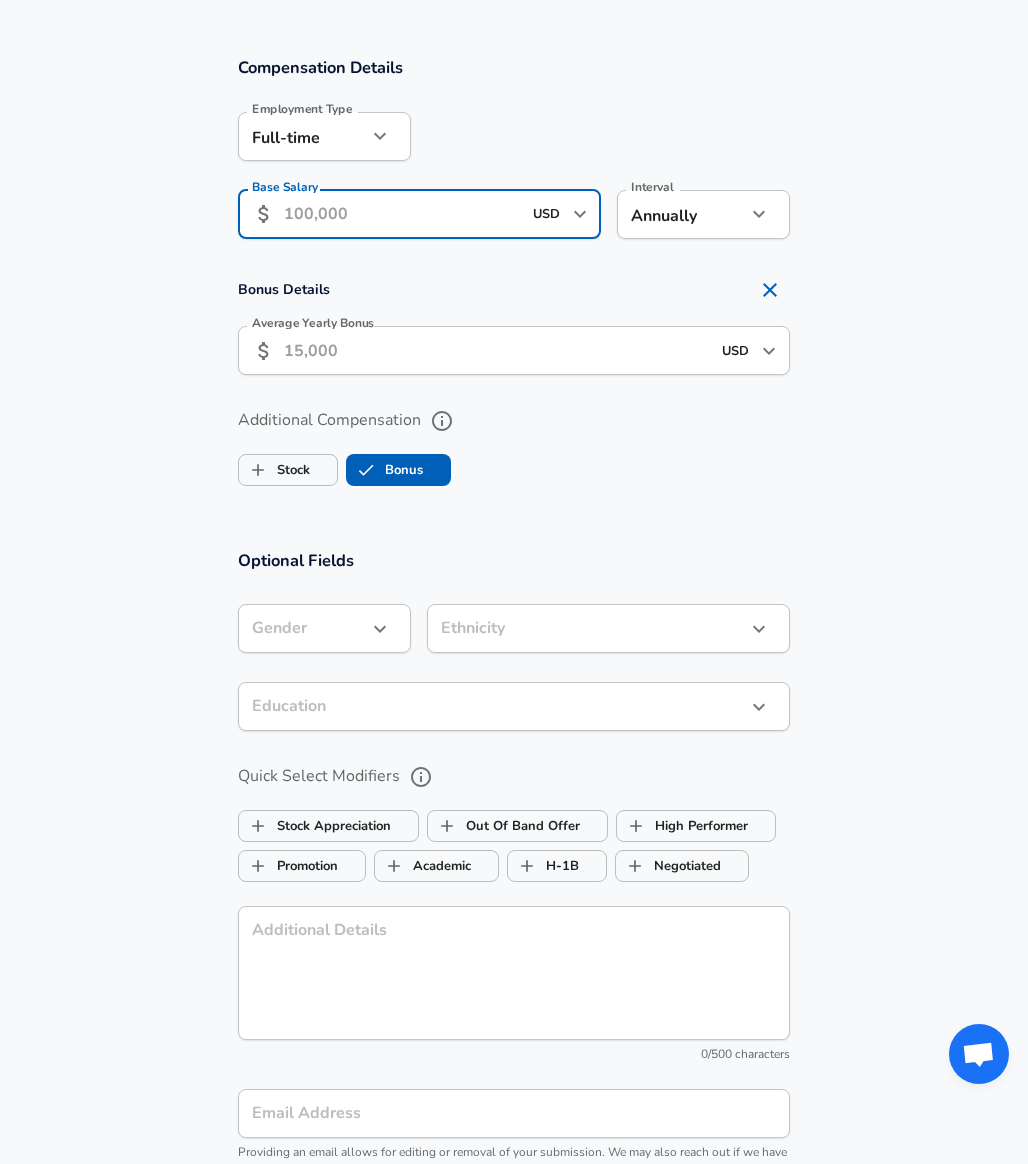 click on "Base Salary" at bounding box center (402, 214) 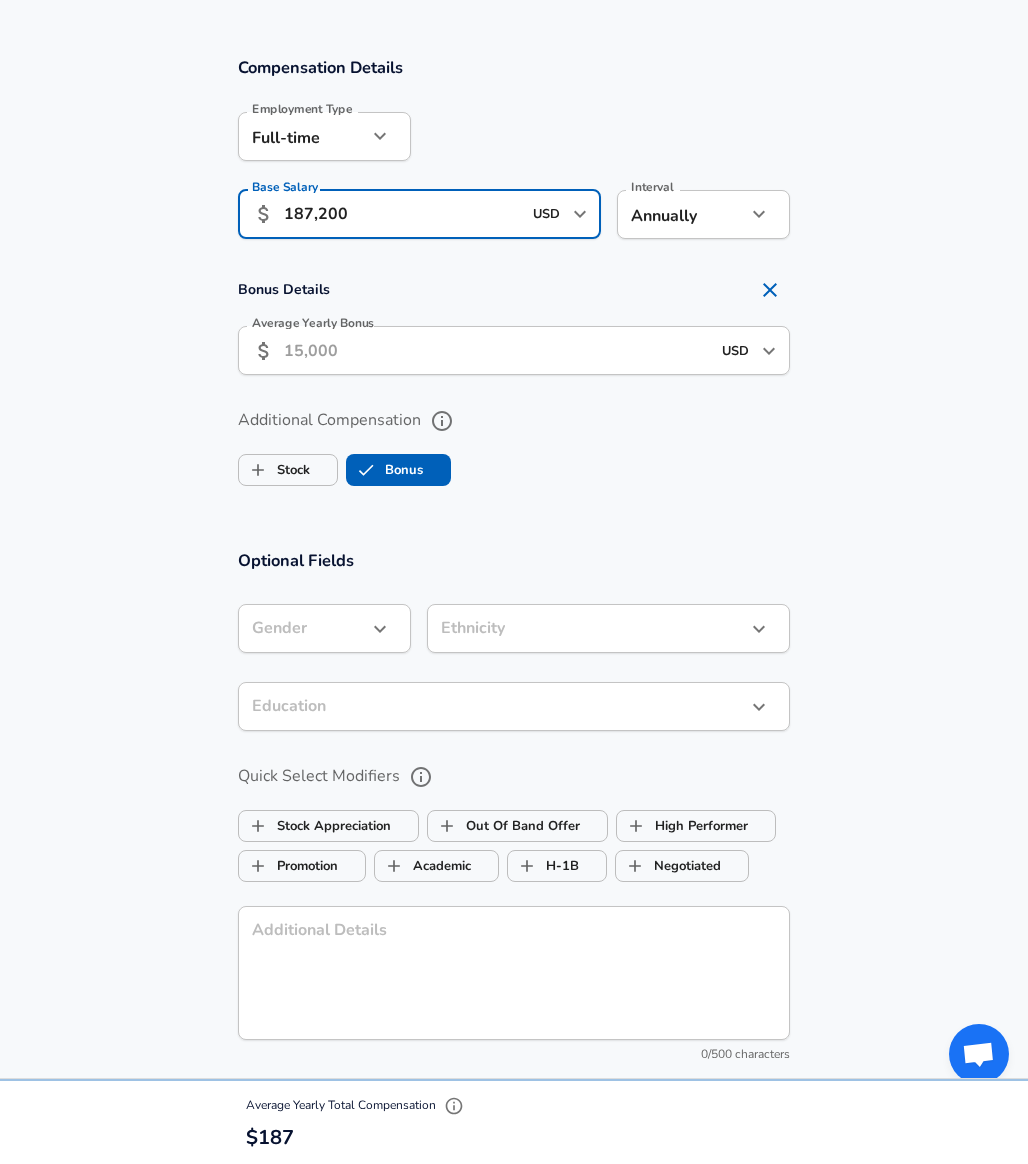 type on "187,200" 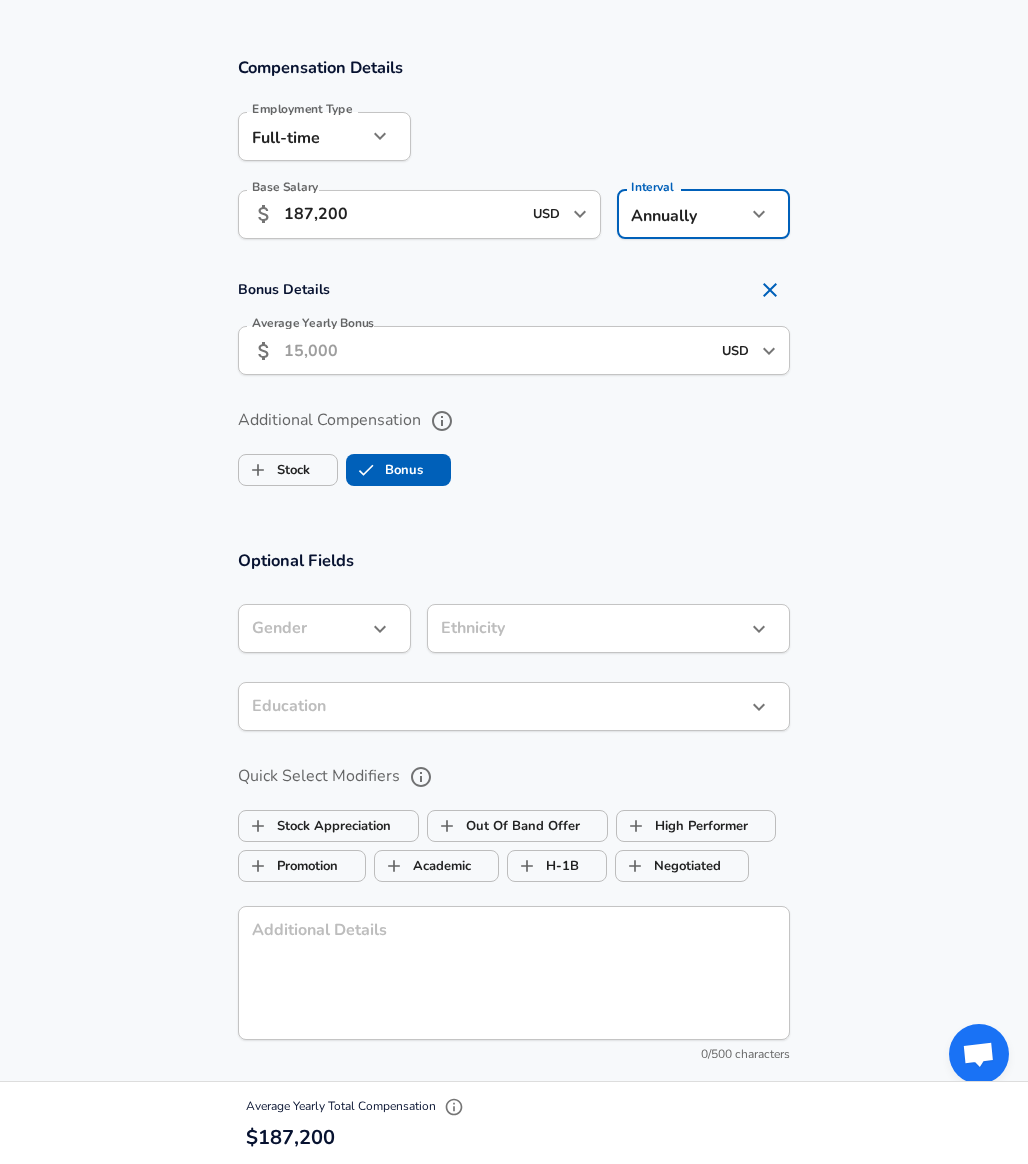 click on "Average Yearly Bonus" at bounding box center (497, 350) 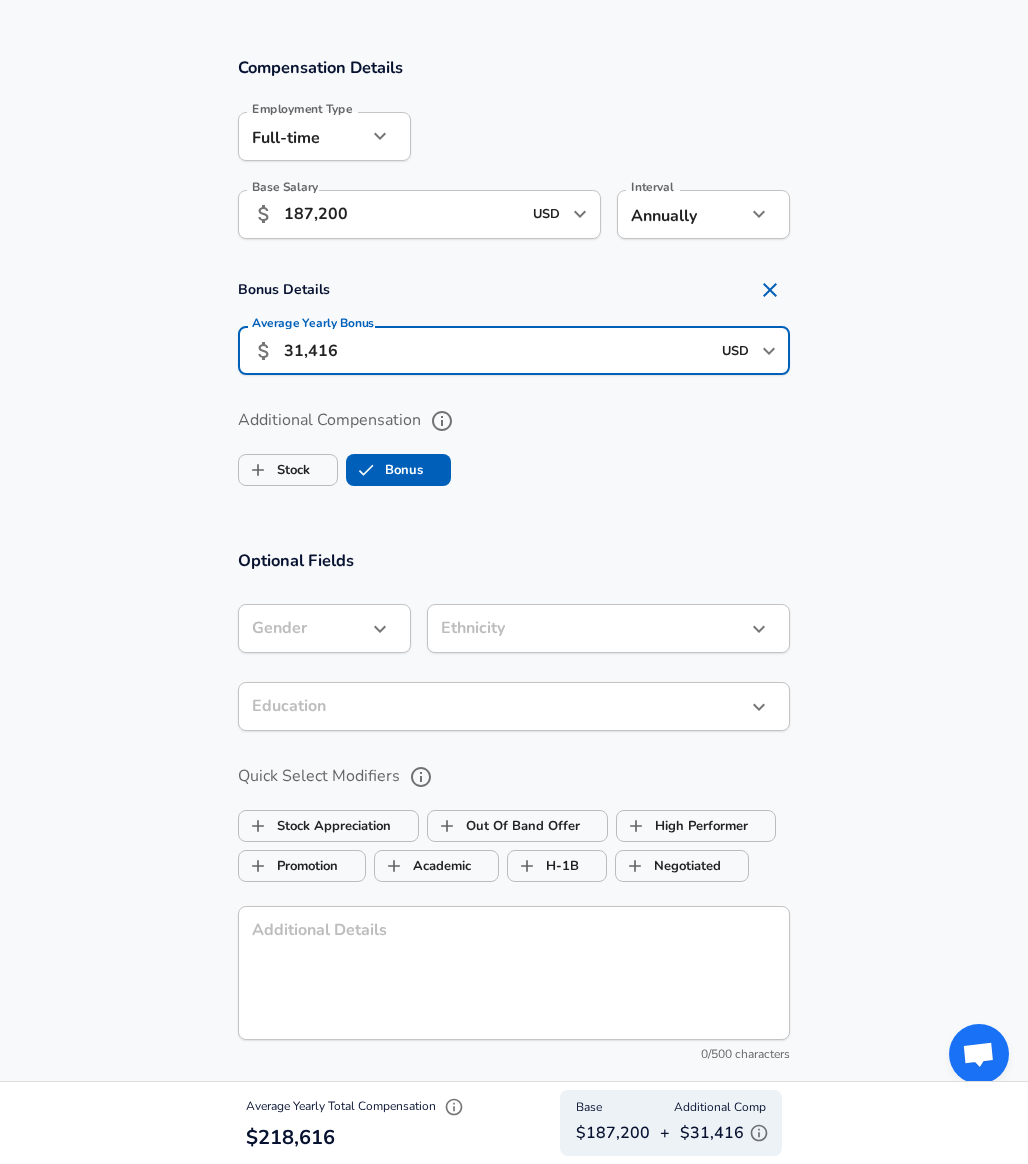 type on "31,416" 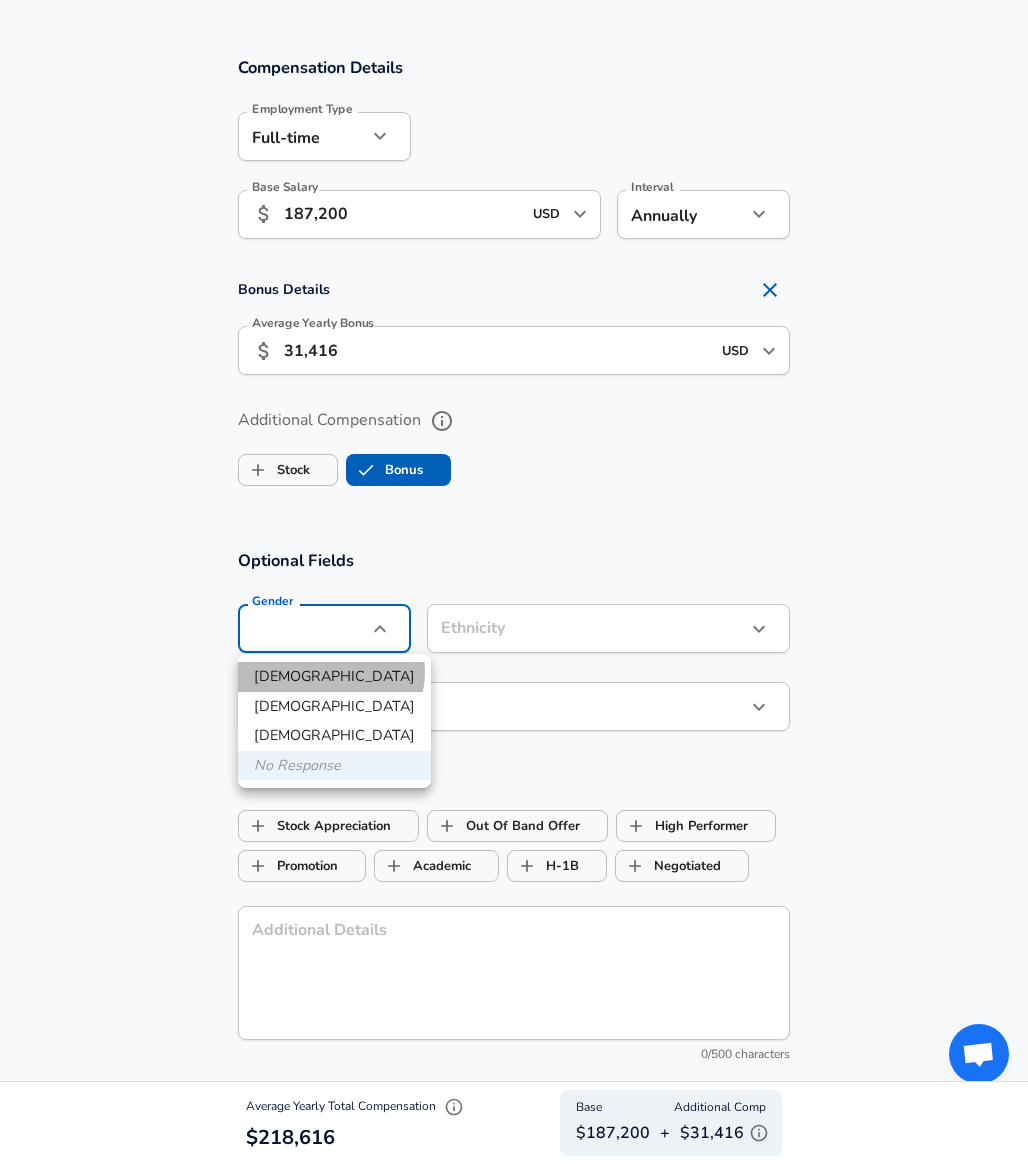 click on "[DEMOGRAPHIC_DATA]" at bounding box center (334, 677) 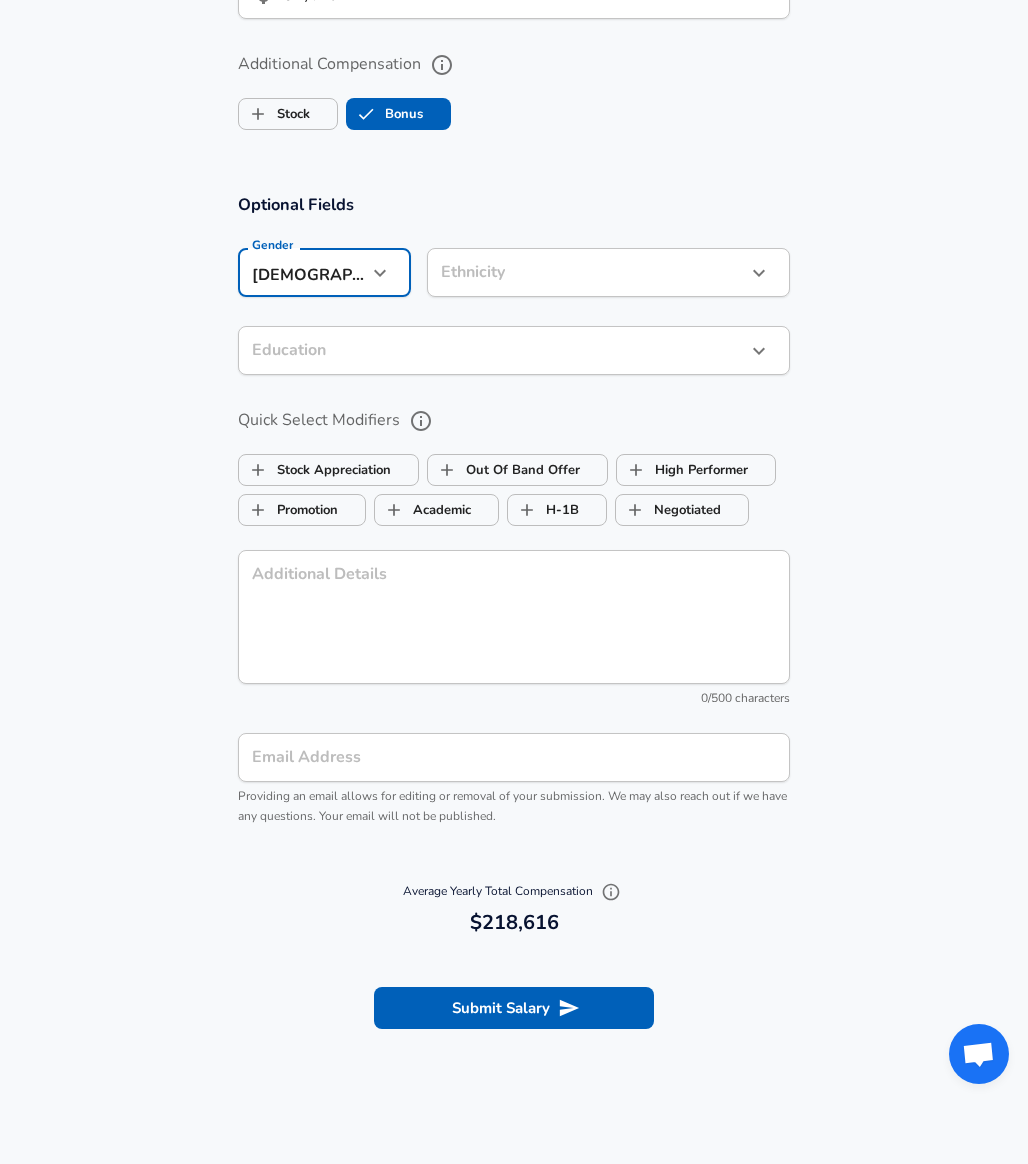scroll, scrollTop: 1688, scrollLeft: 0, axis: vertical 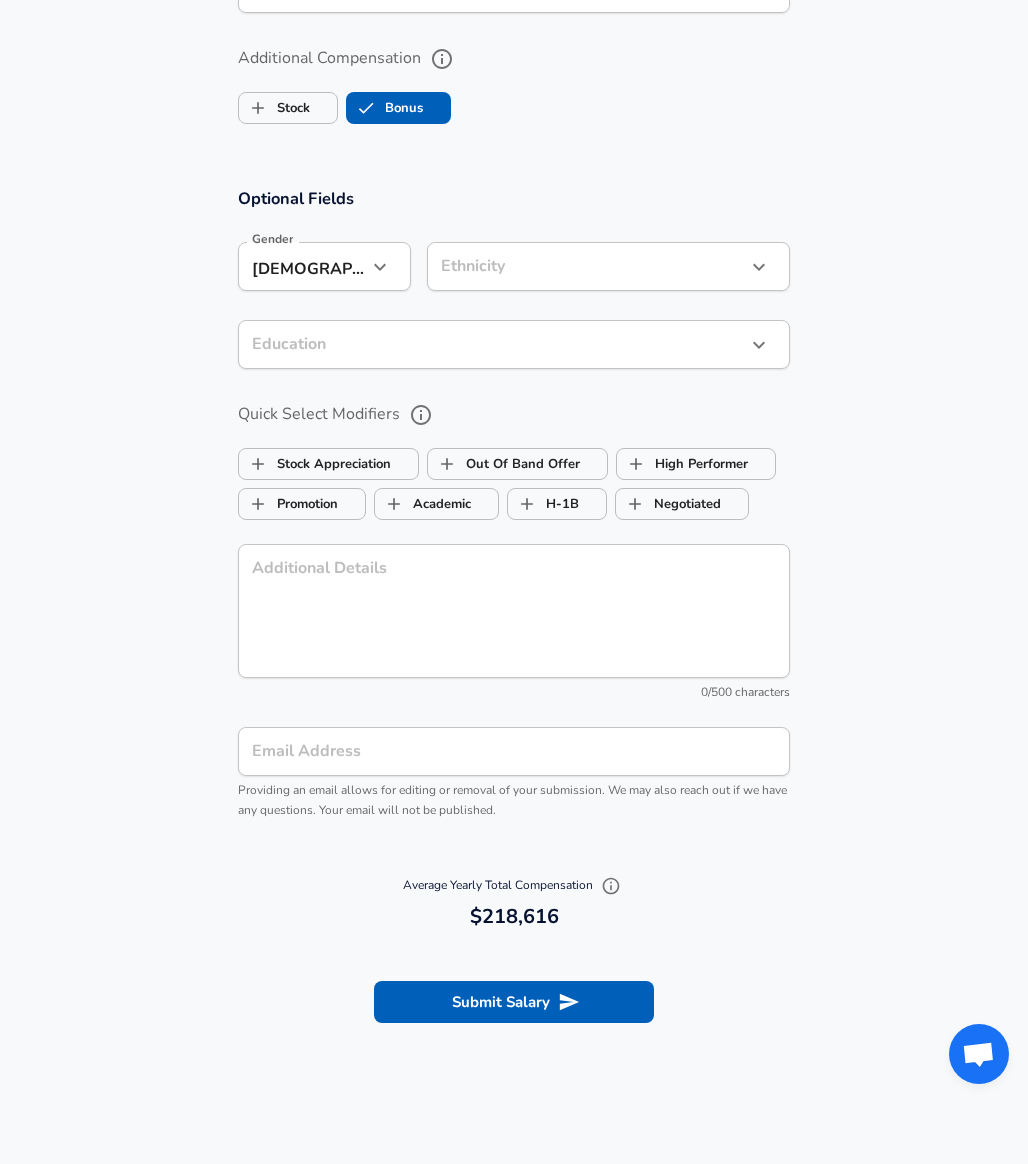 click on "Optional Fields Gender [DEMOGRAPHIC_DATA] [DEMOGRAPHIC_DATA] Gender Ethnicity ​ Ethnicity Education ​ Education Quick Select Modifiers   Stock Appreciation Out Of Band Offer High Performer Promotion Academic H-1B Negotiated Additional Details x Additional Details 0 /500 characters Email Address Email Address   Providing an email allows for editing or removal of your submission. We may also reach out if we have any questions. Your email will not be published." at bounding box center (514, 512) 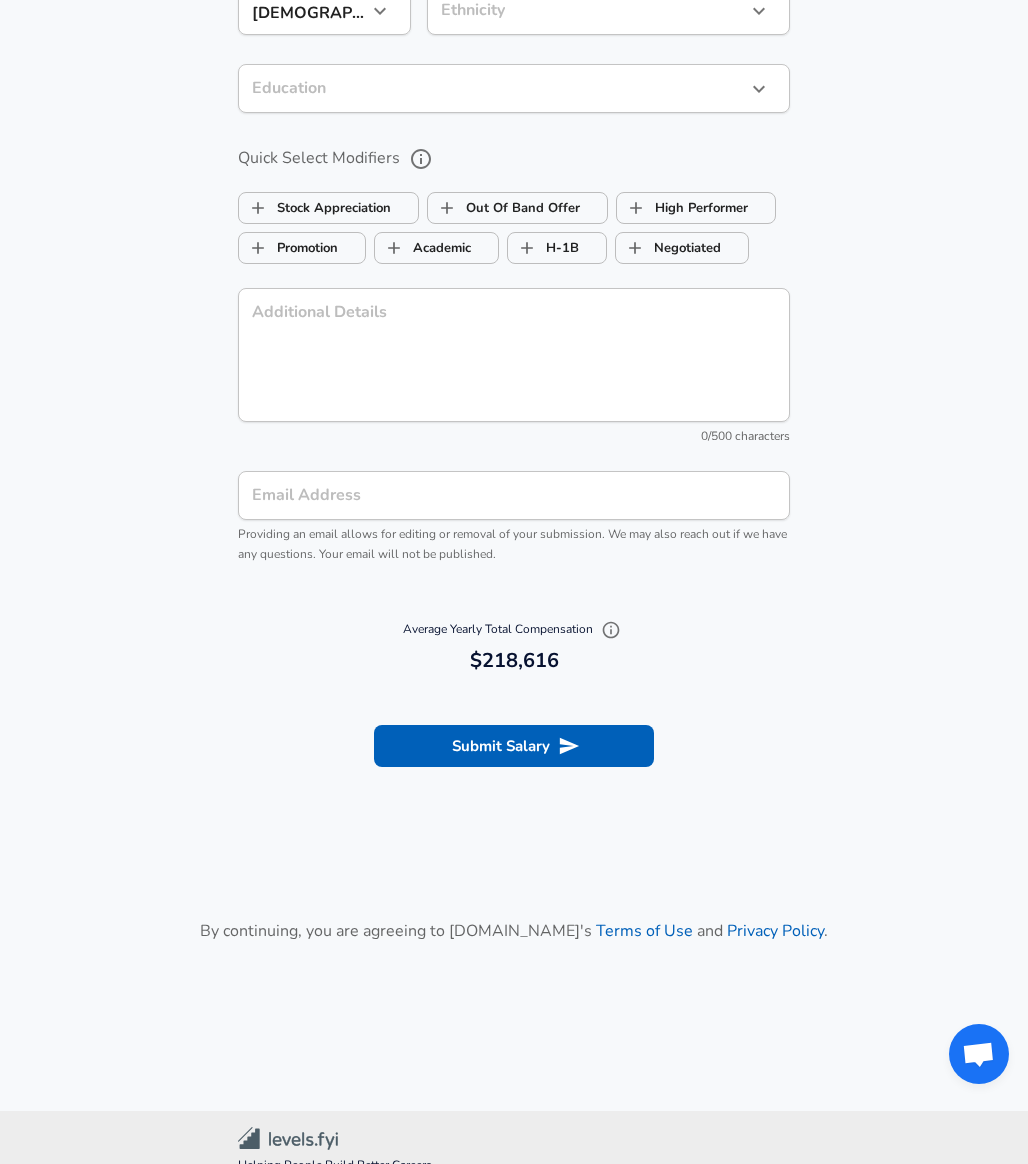 scroll, scrollTop: 1905, scrollLeft: 0, axis: vertical 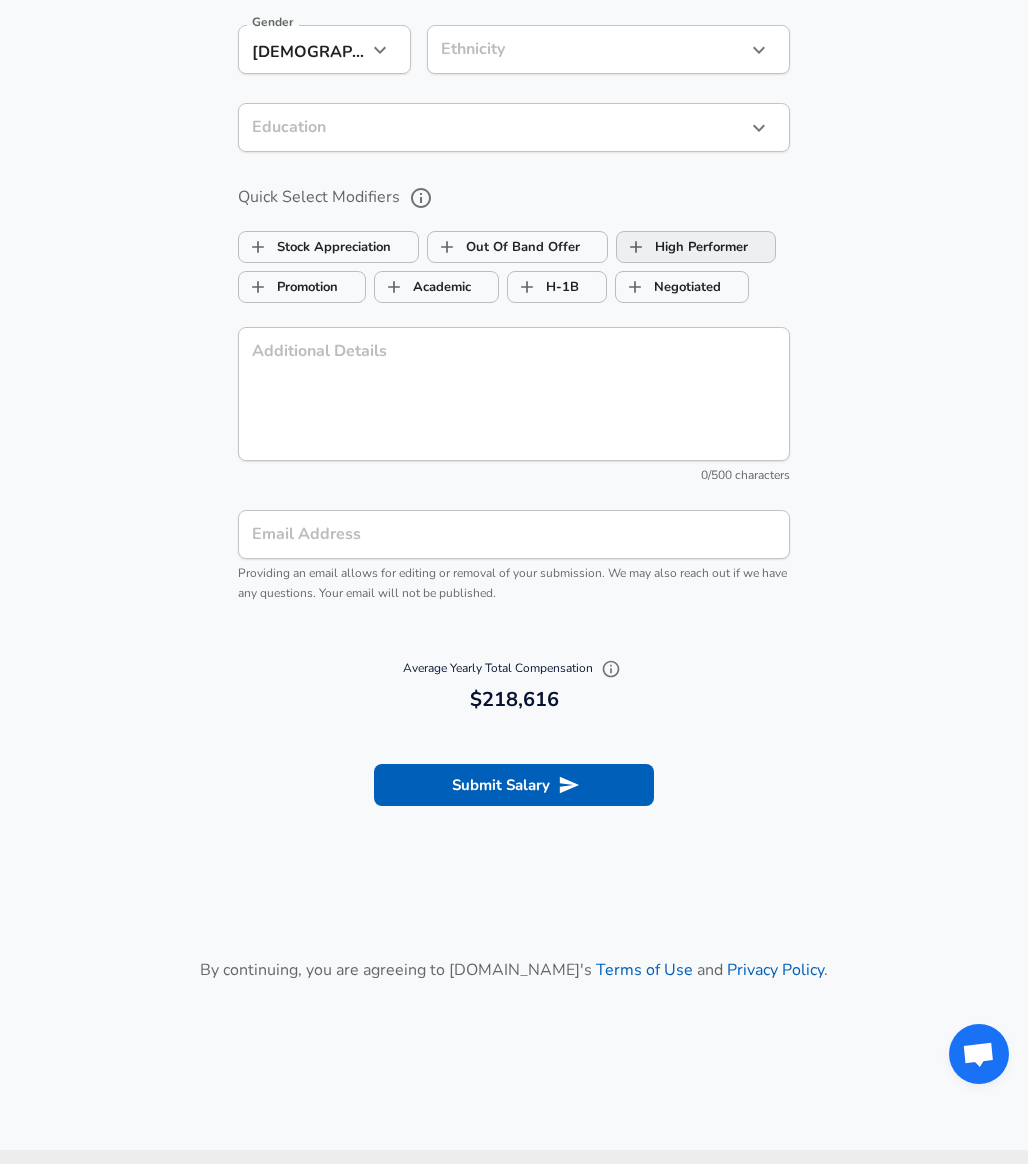 click on "High Performer" at bounding box center [682, 247] 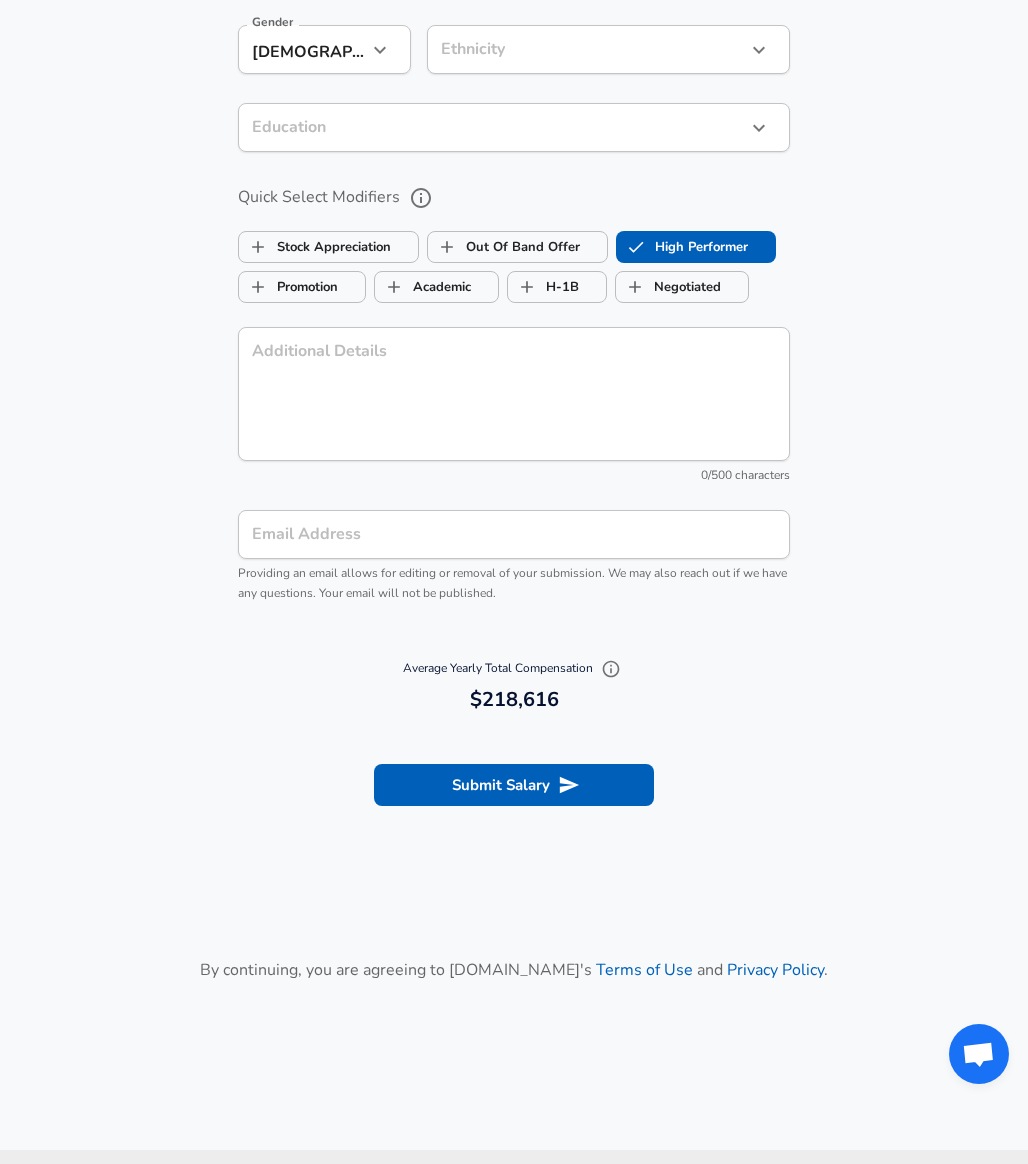 click on "High Performer" at bounding box center (636, 247) 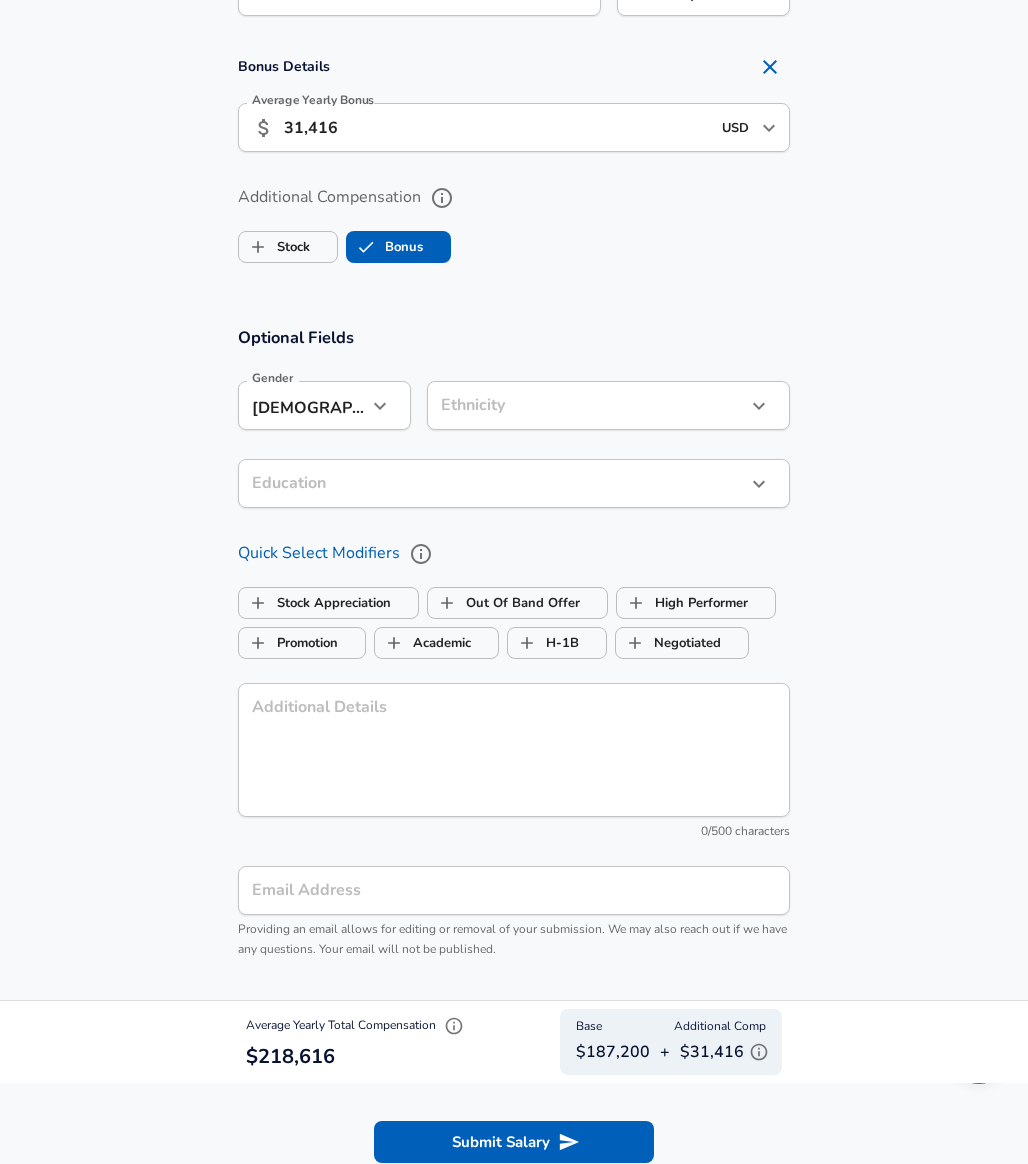 scroll, scrollTop: 1991, scrollLeft: 0, axis: vertical 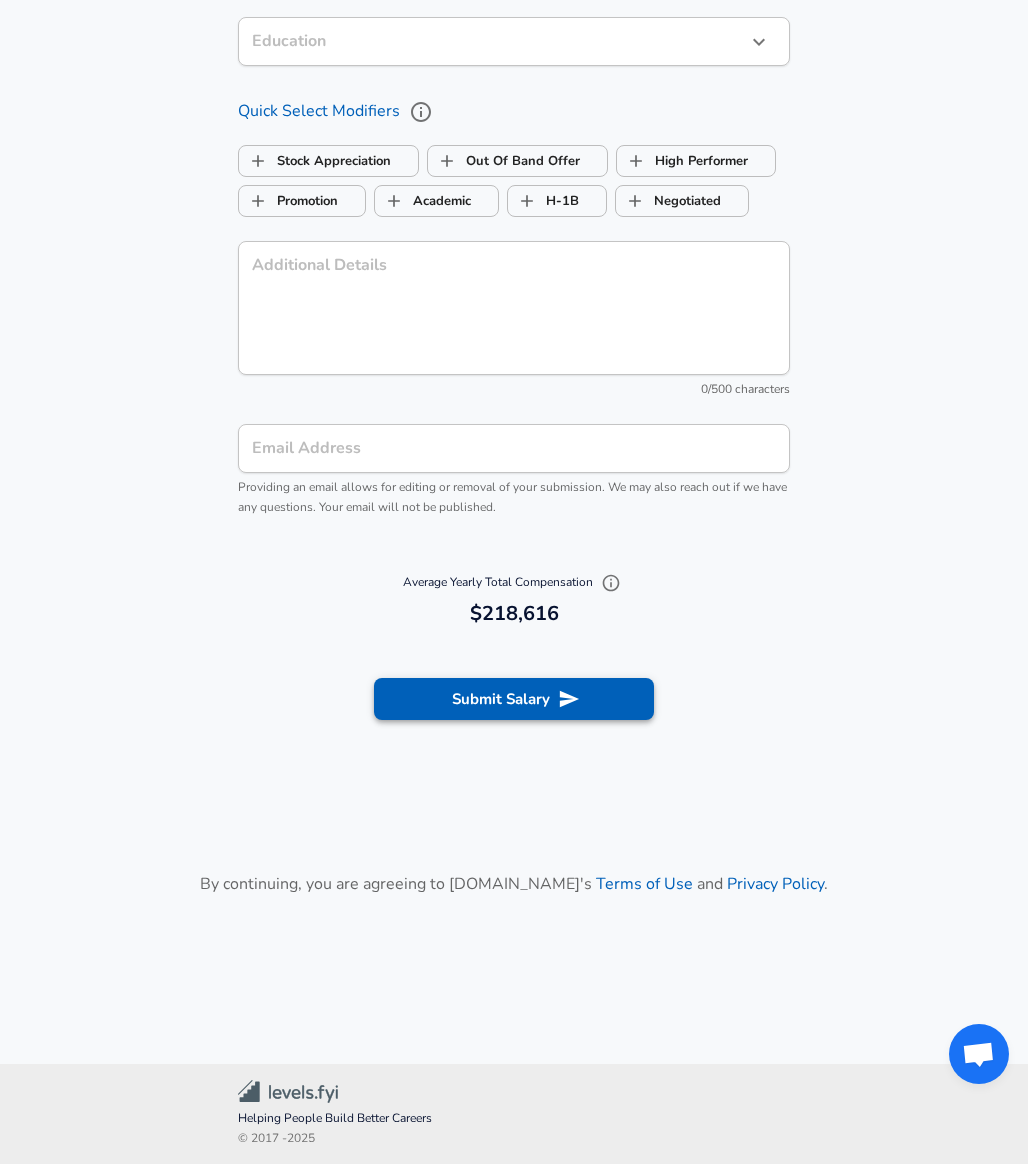 checkbox on "false" 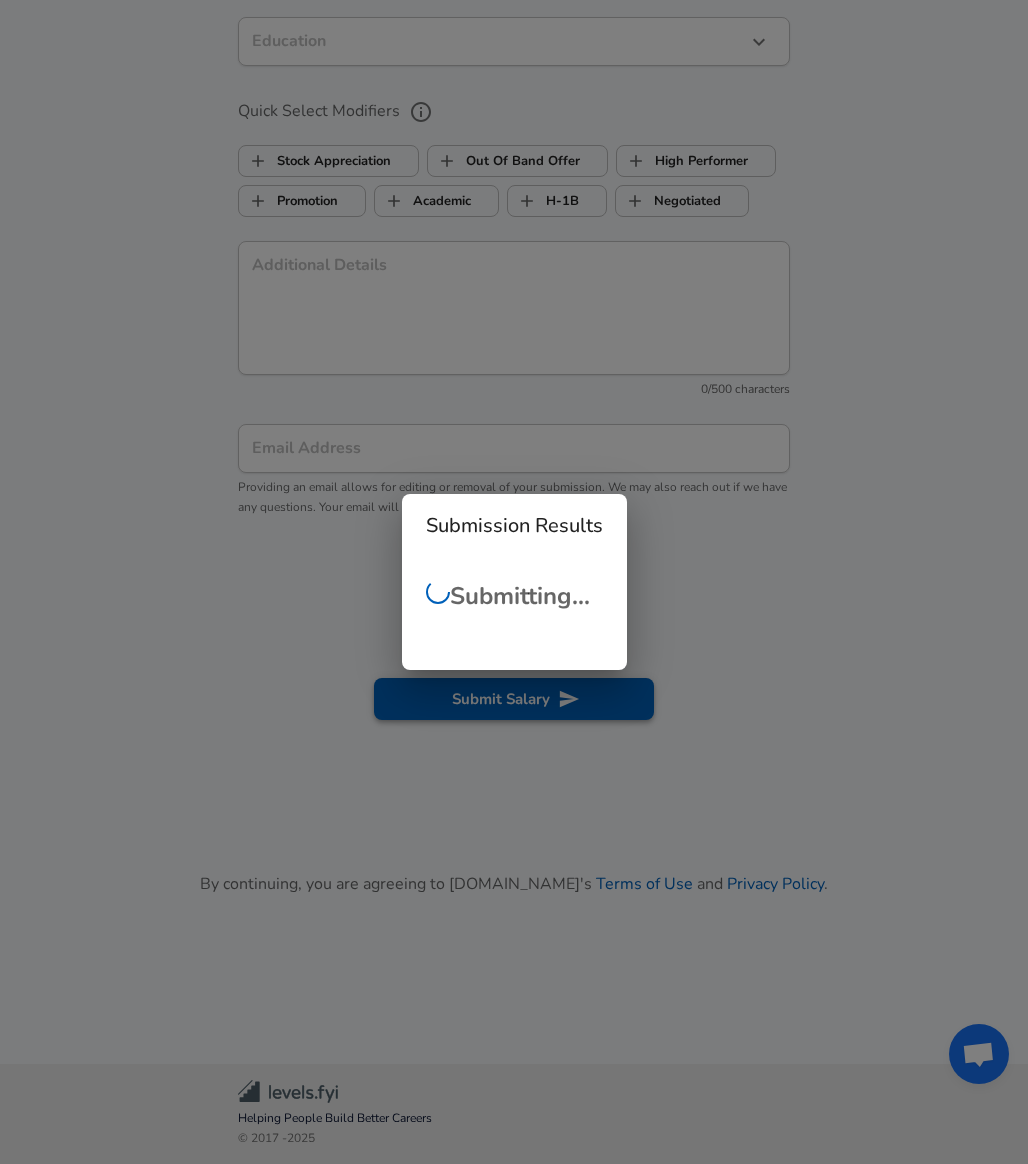 checkbox on "false" 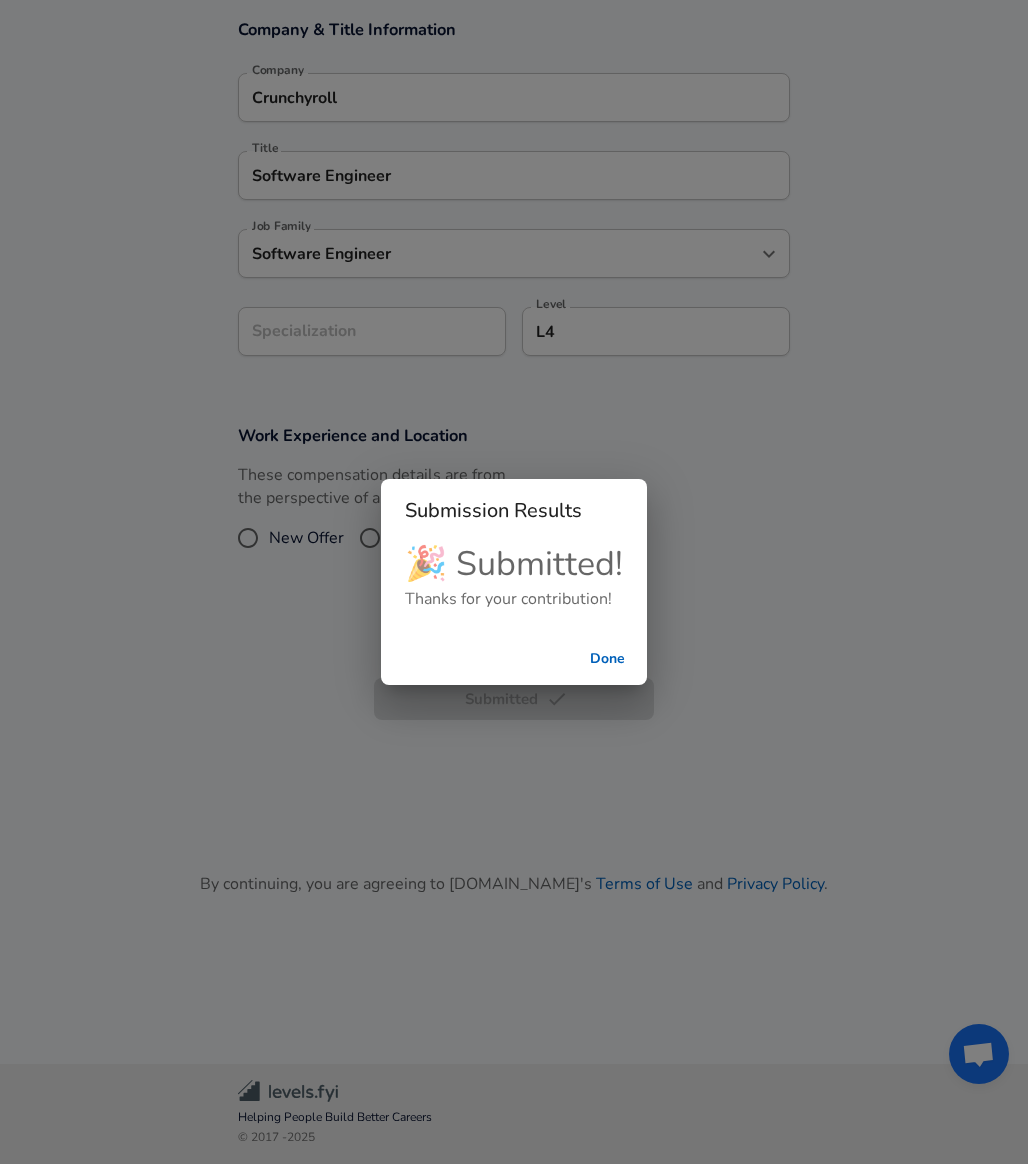 scroll, scrollTop: 431, scrollLeft: 0, axis: vertical 